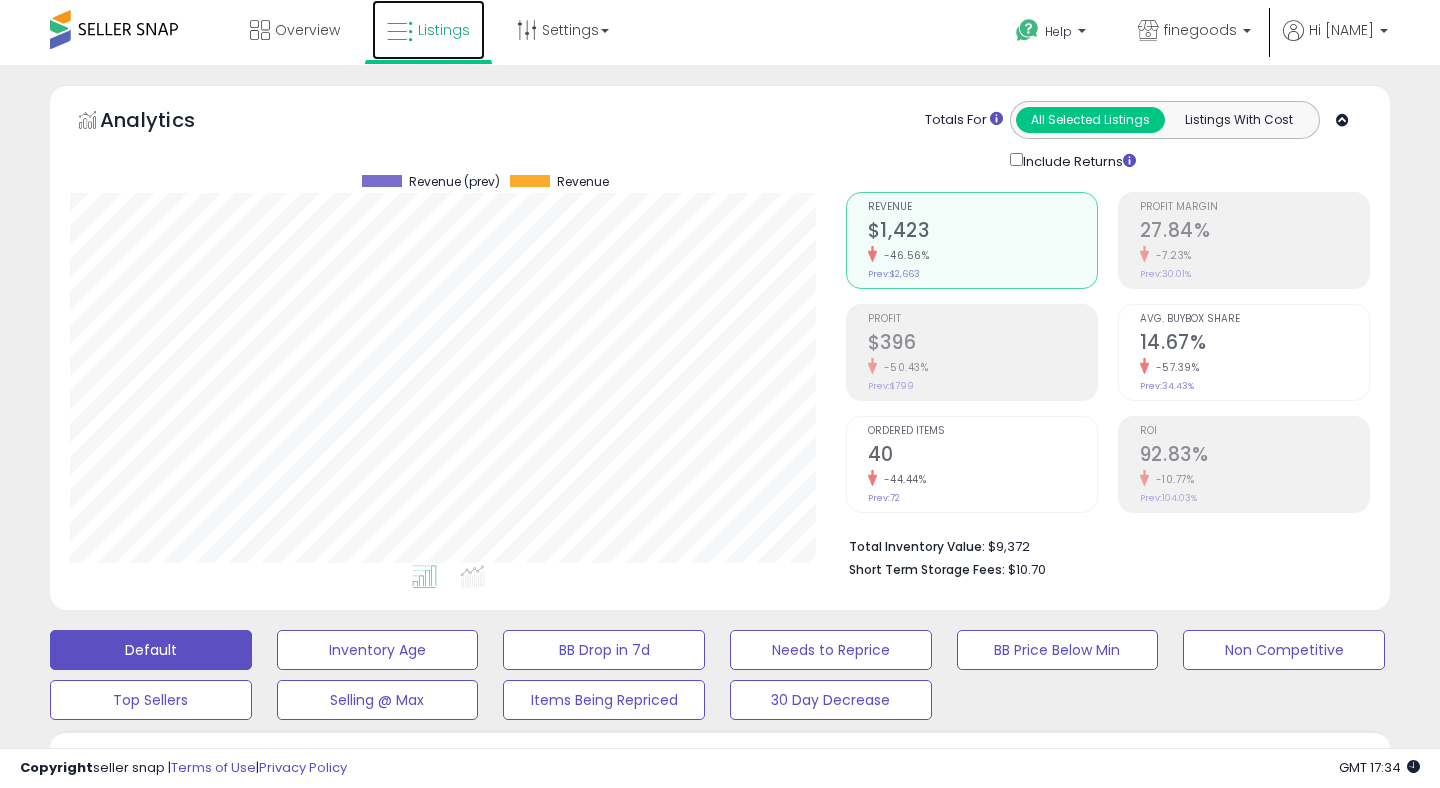 scroll, scrollTop: 0, scrollLeft: 0, axis: both 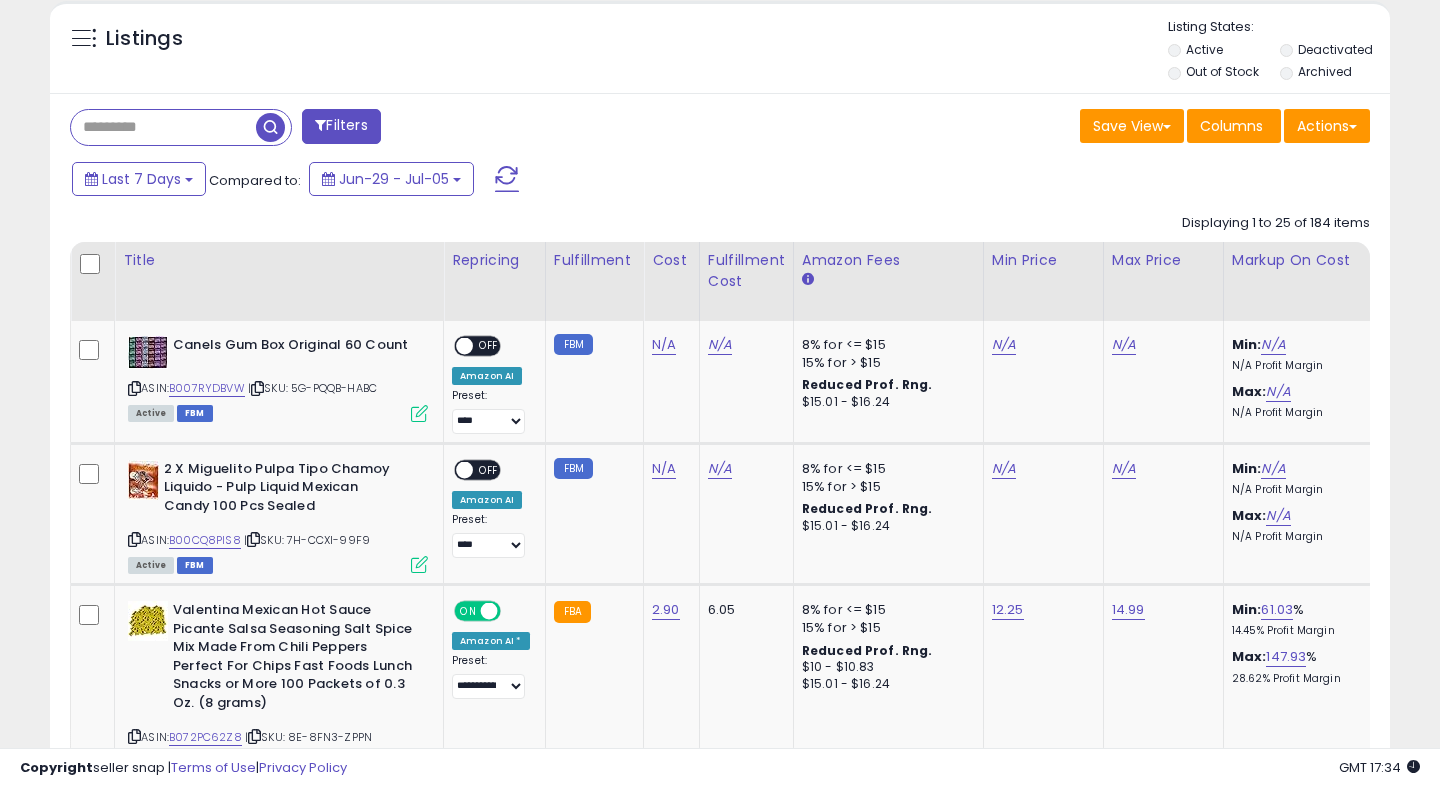 click at bounding box center [163, 127] 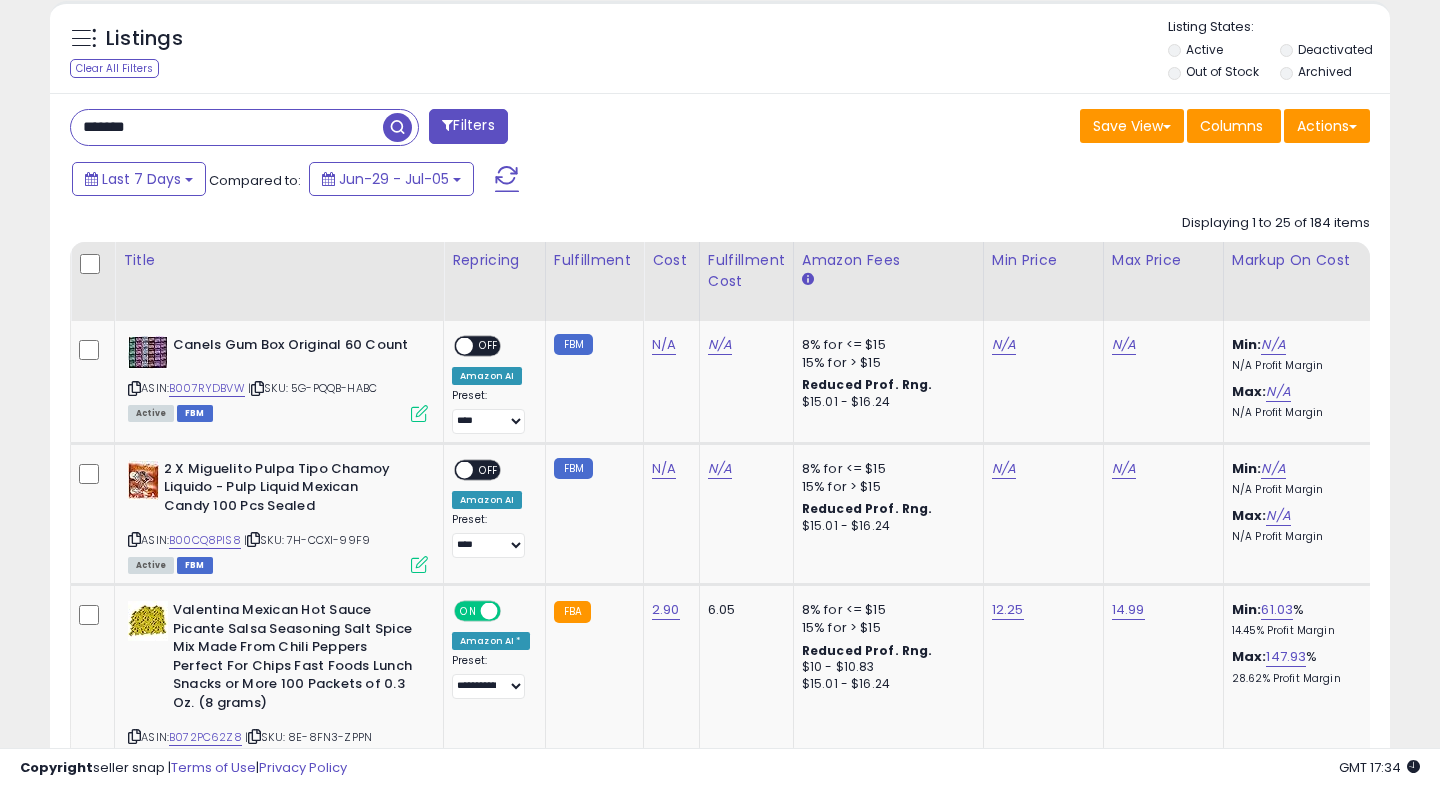 type on "*******" 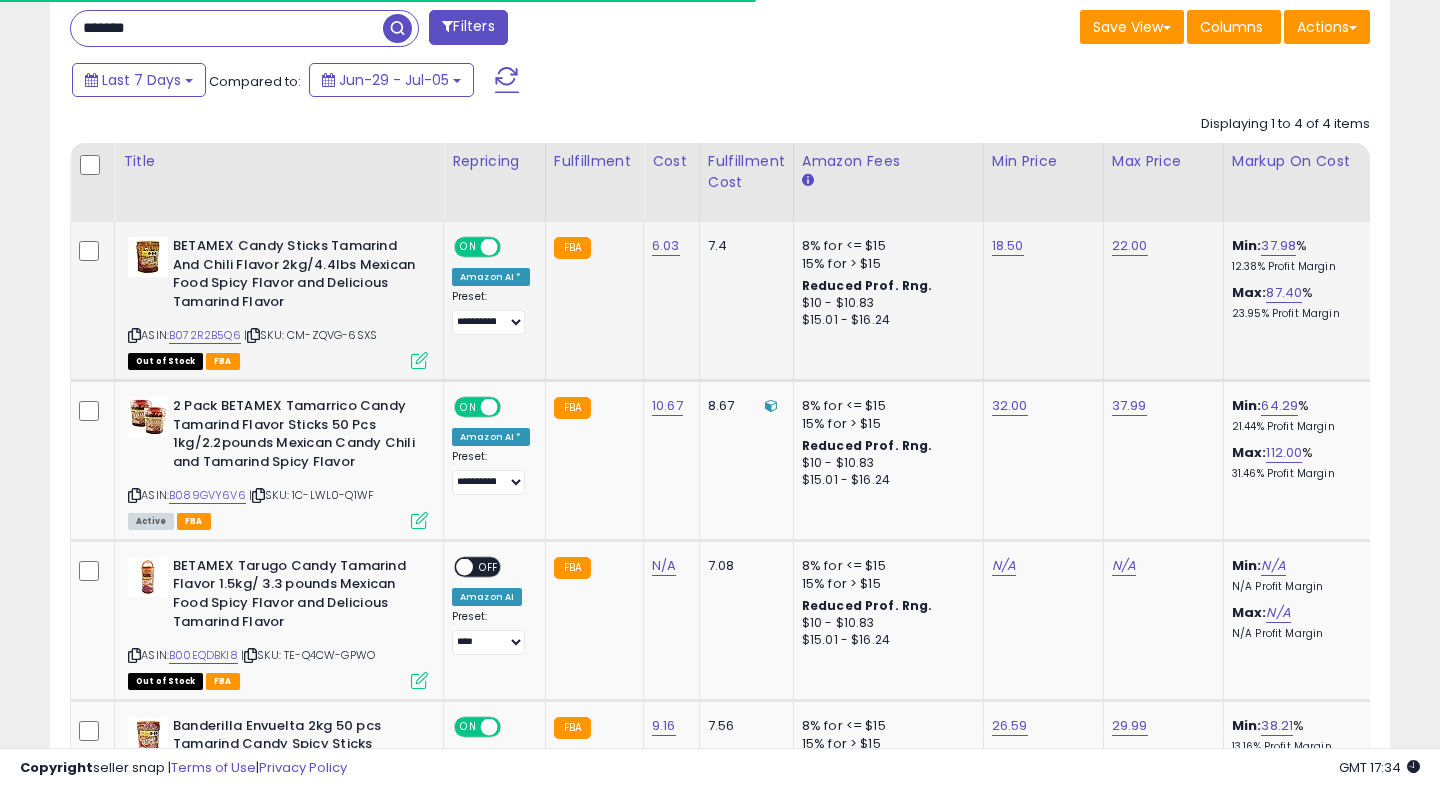 scroll, scrollTop: 969, scrollLeft: 0, axis: vertical 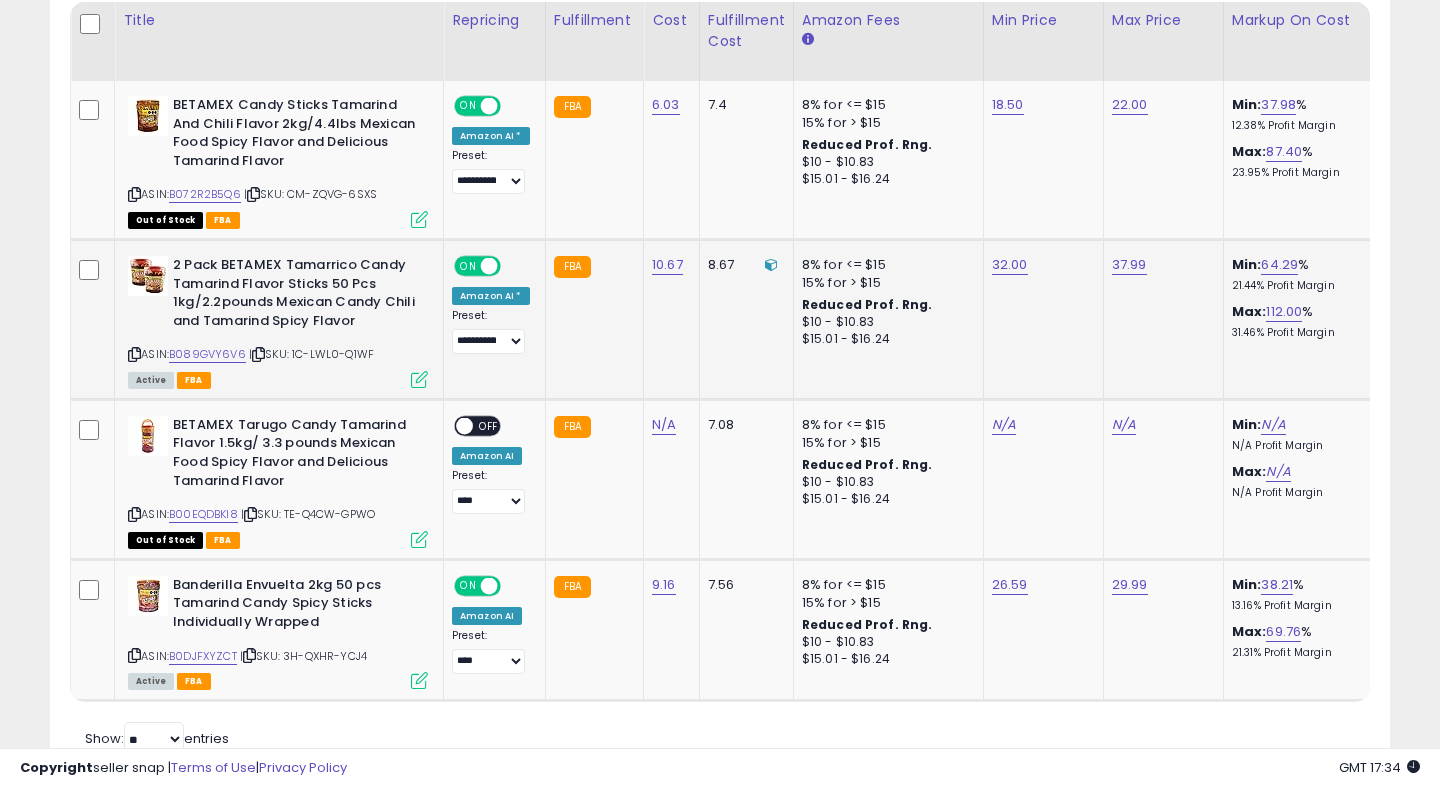 click on "Active FBA" at bounding box center [278, 379] 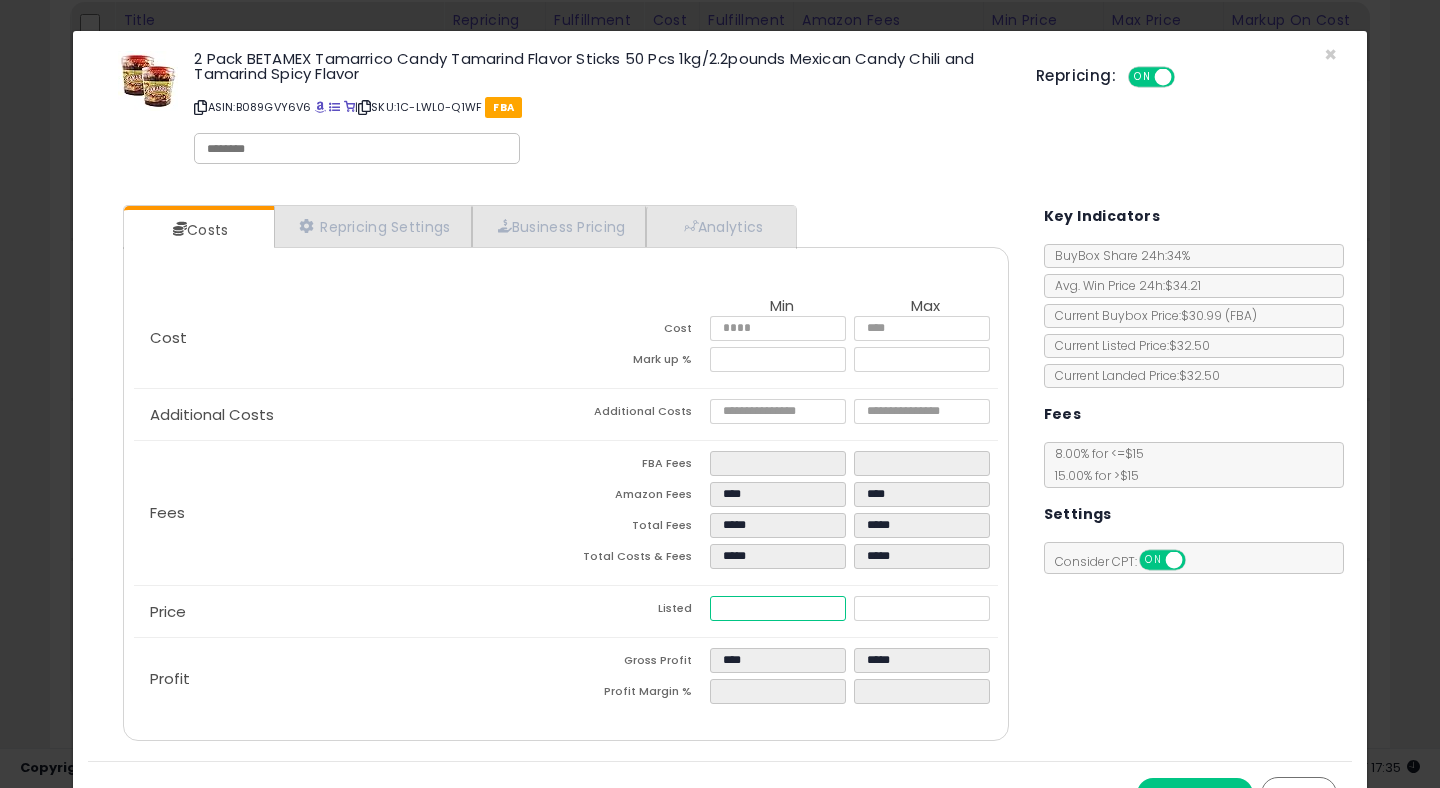 click on "*****" at bounding box center (778, 608) 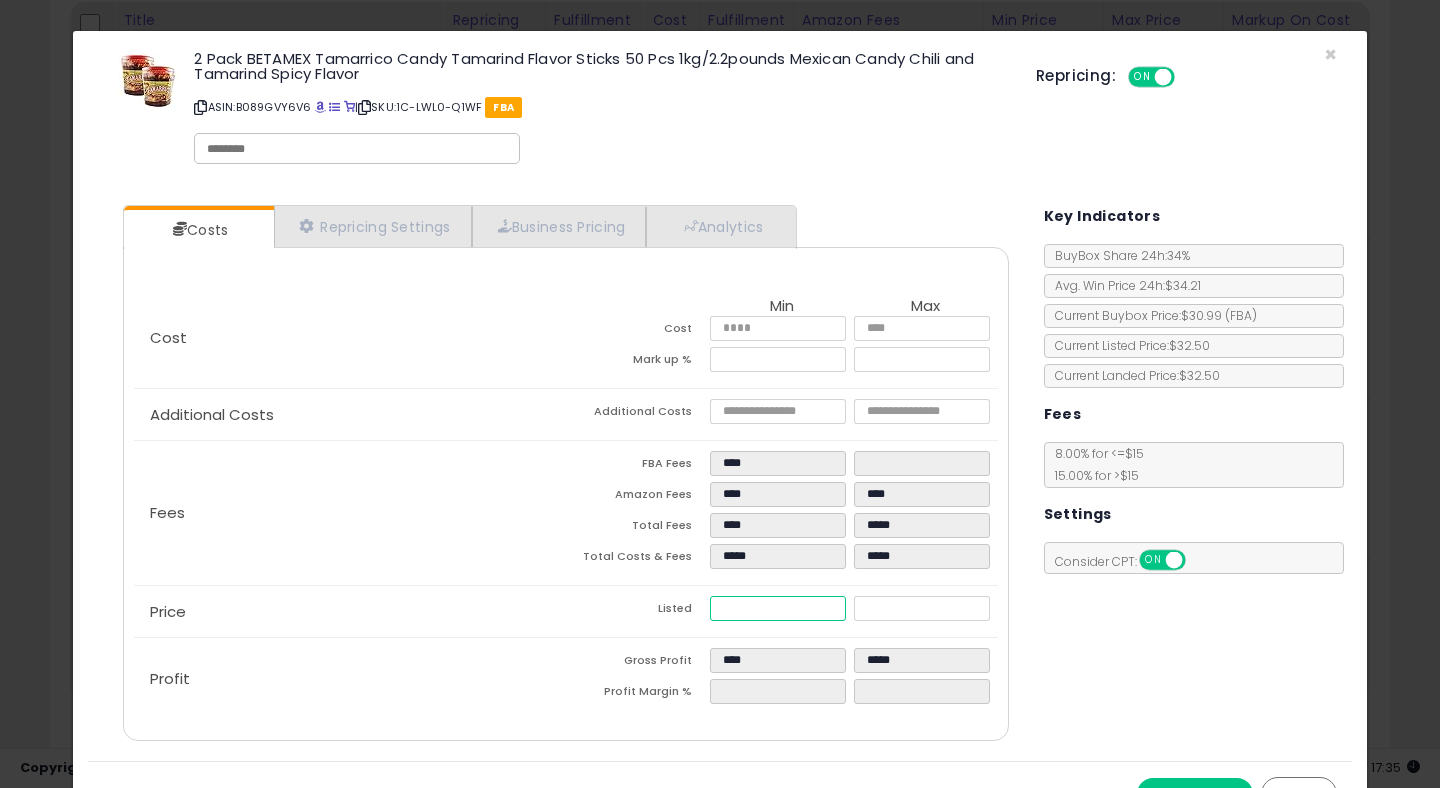 type on "****" 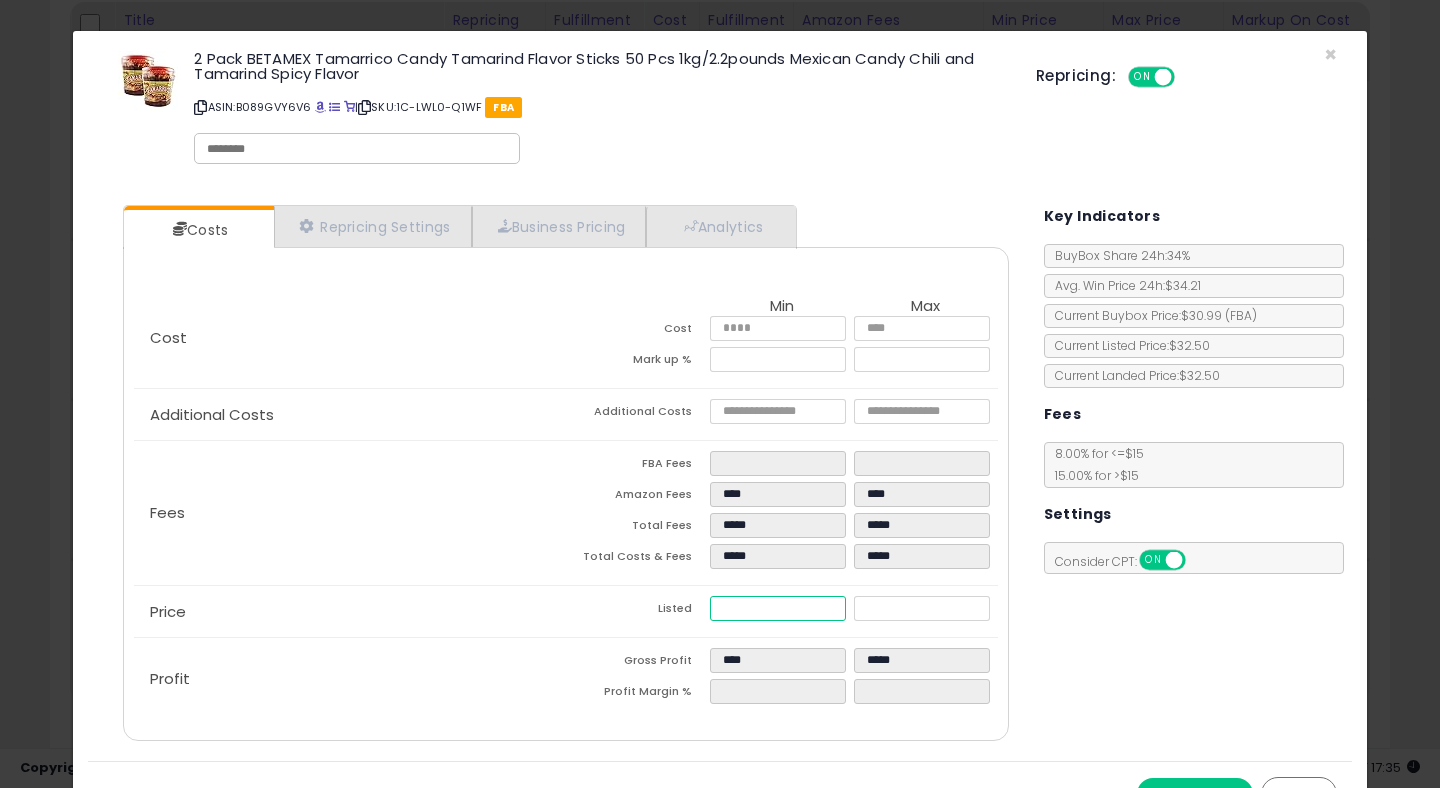 type on "****" 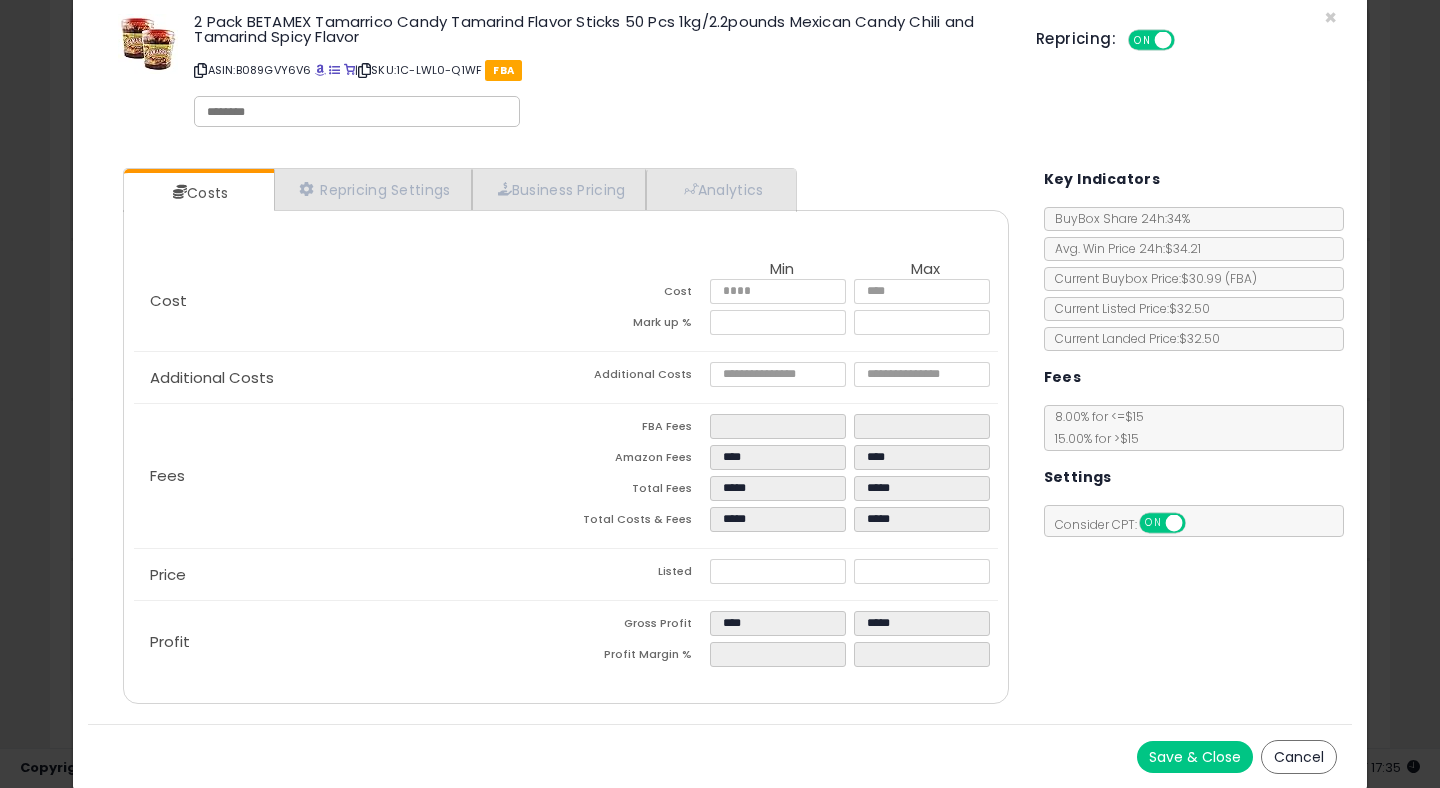 click on "Save & Close" at bounding box center (1195, 757) 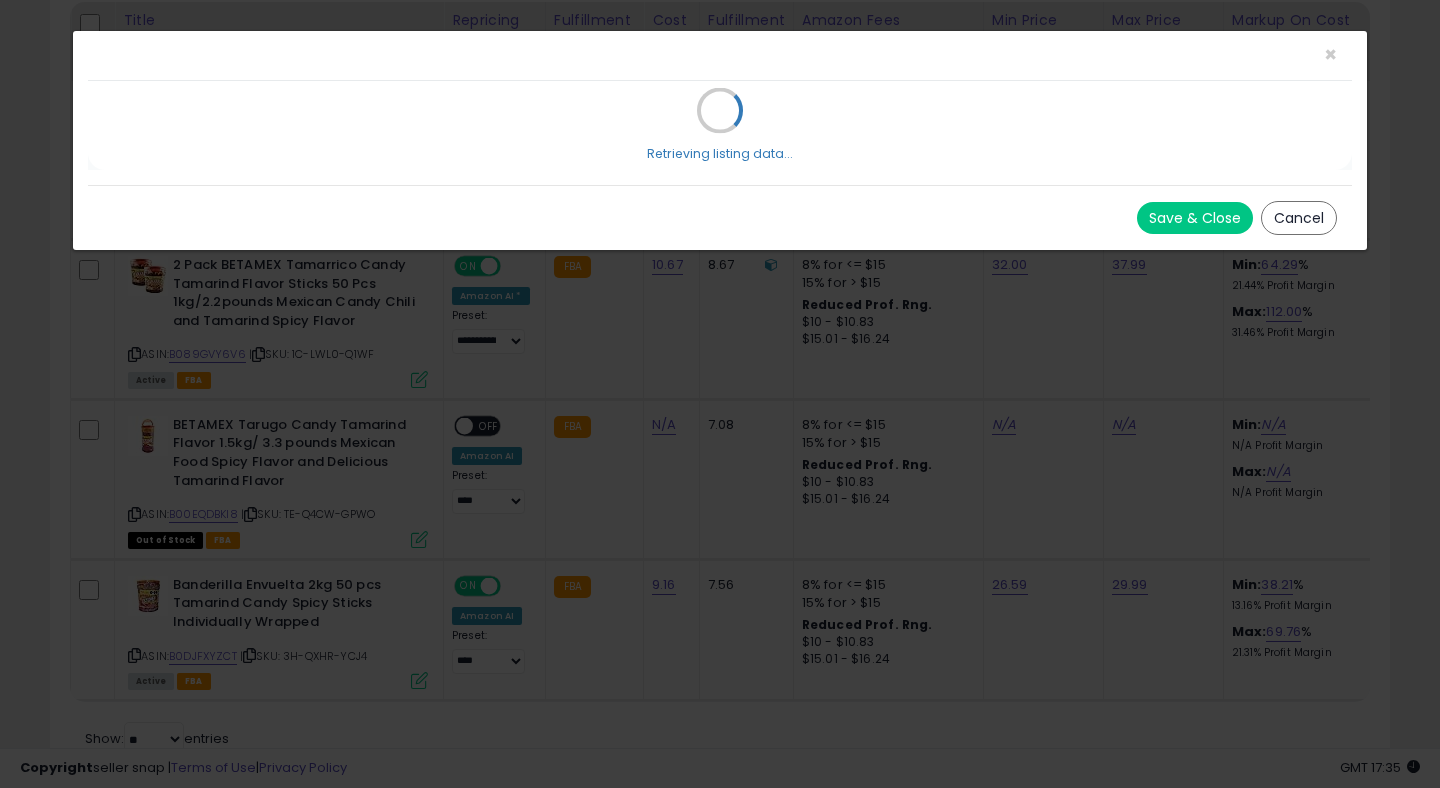 scroll, scrollTop: 0, scrollLeft: 0, axis: both 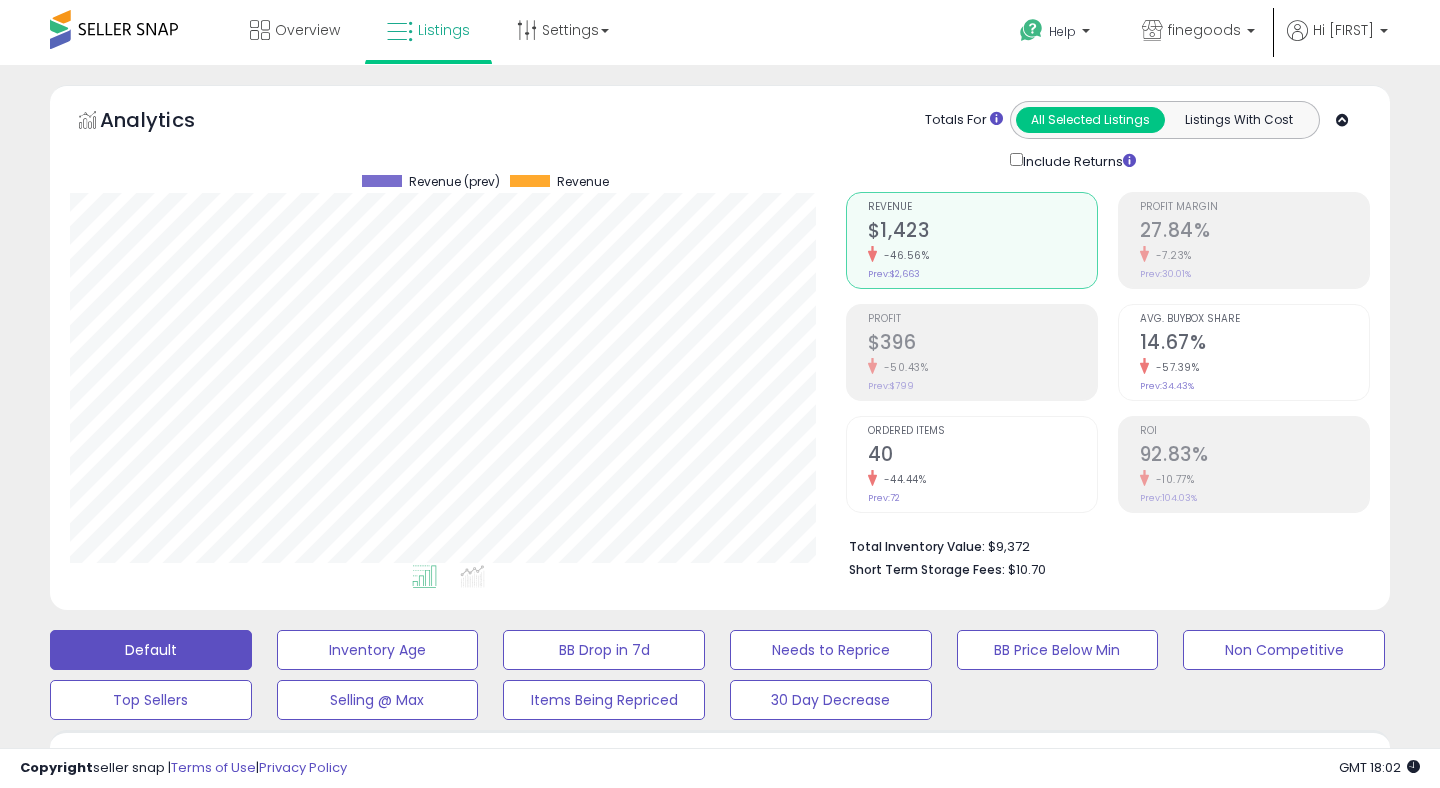 click on "**********" at bounding box center [720, 945] 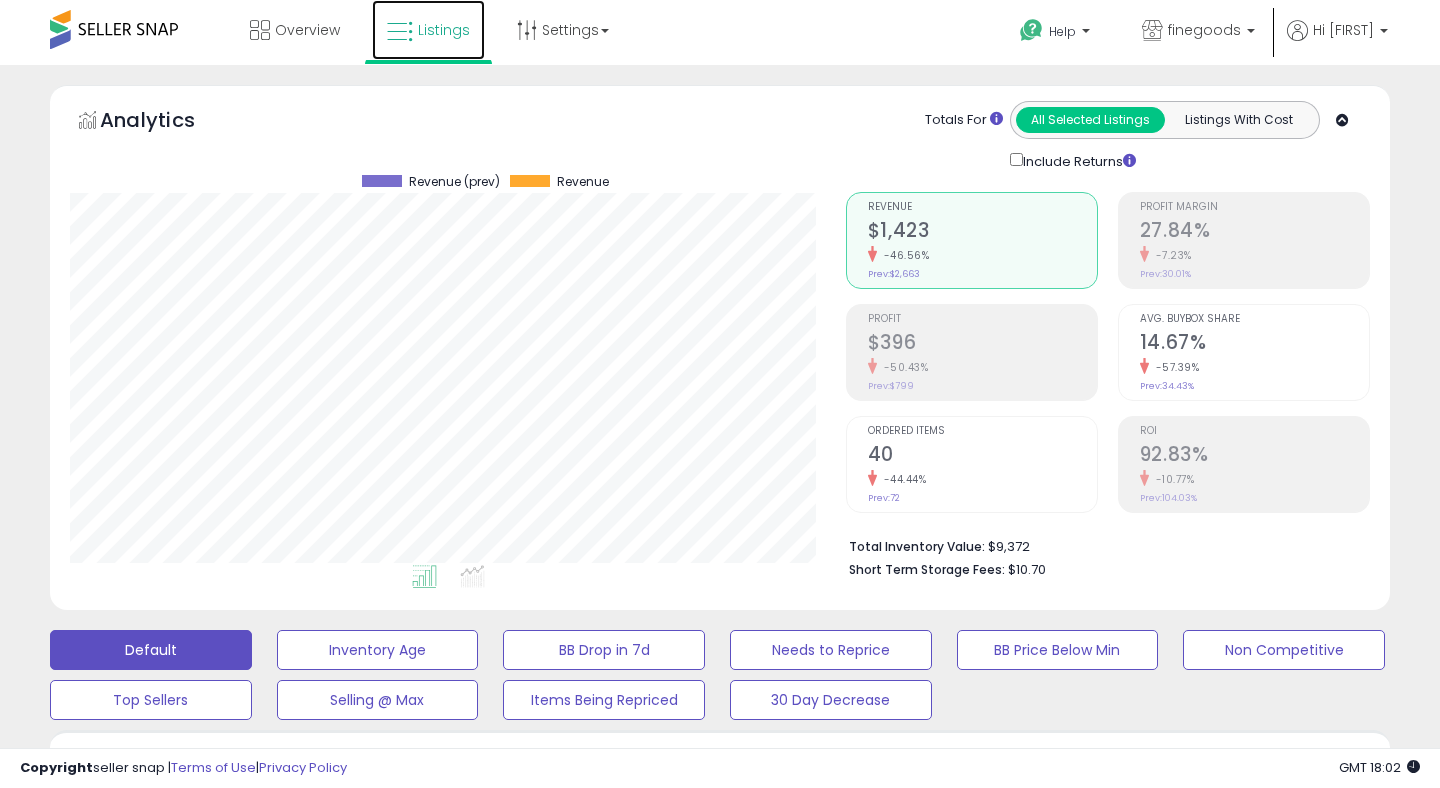 click on "Listings" at bounding box center [428, 30] 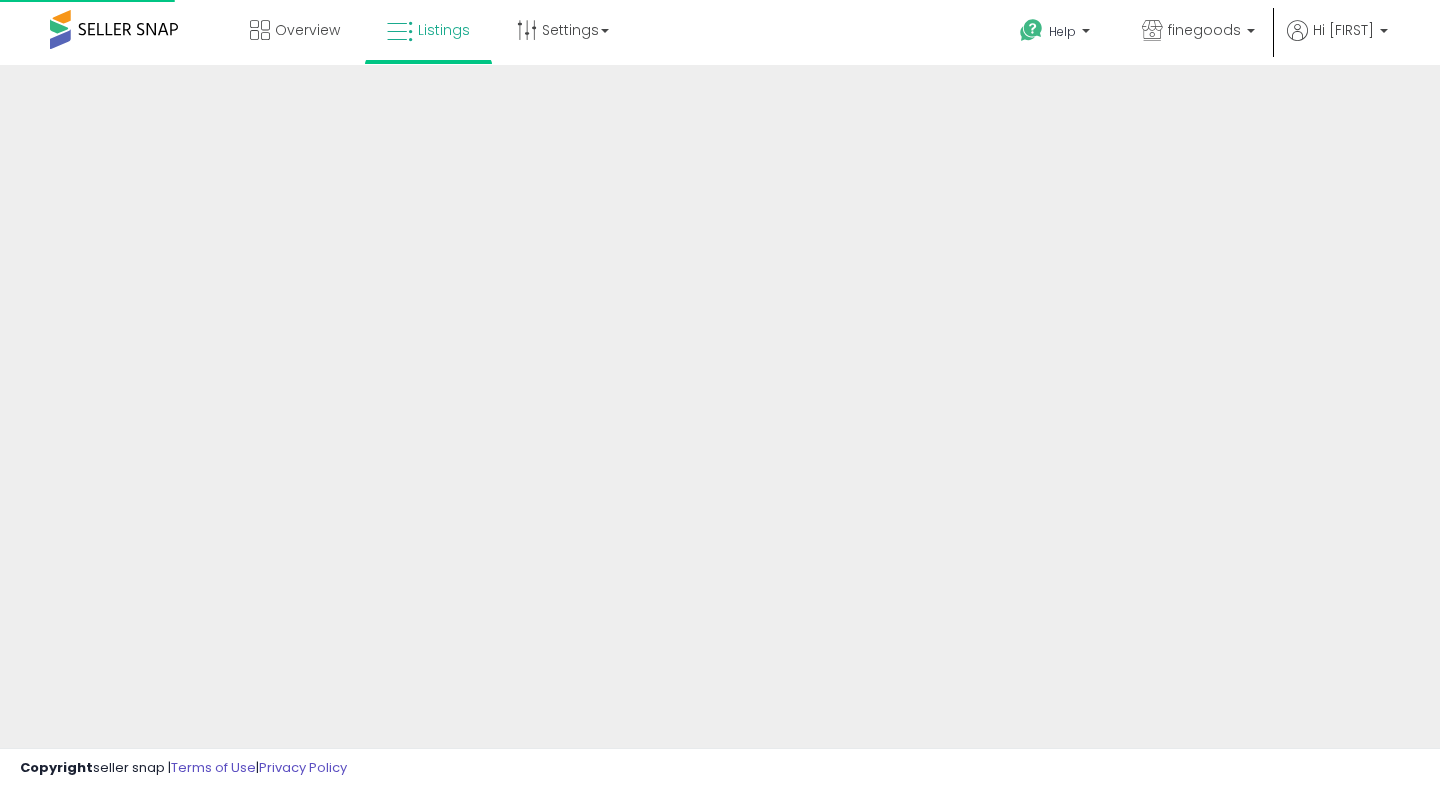 scroll, scrollTop: 0, scrollLeft: 0, axis: both 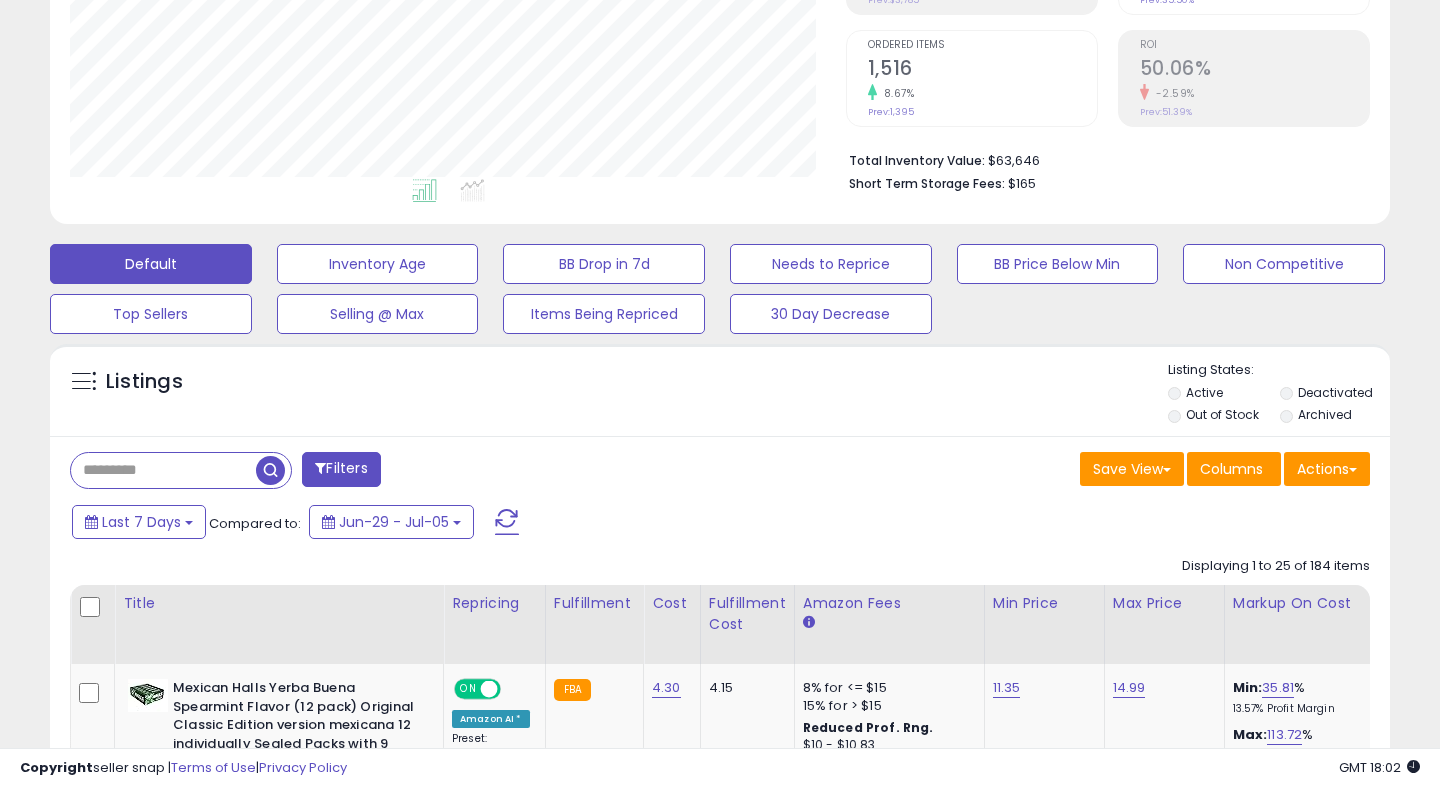 click at bounding box center (163, 470) 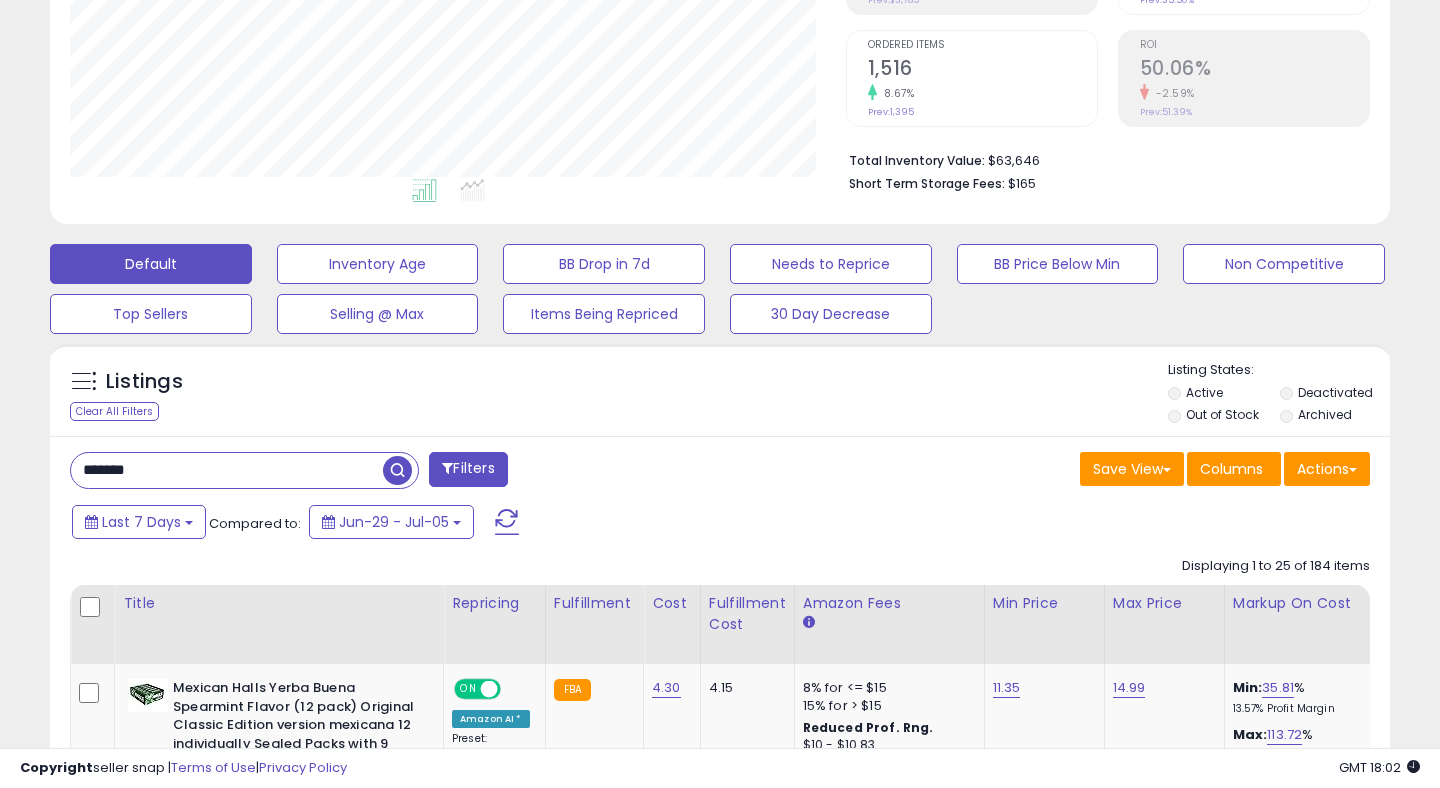 type on "*******" 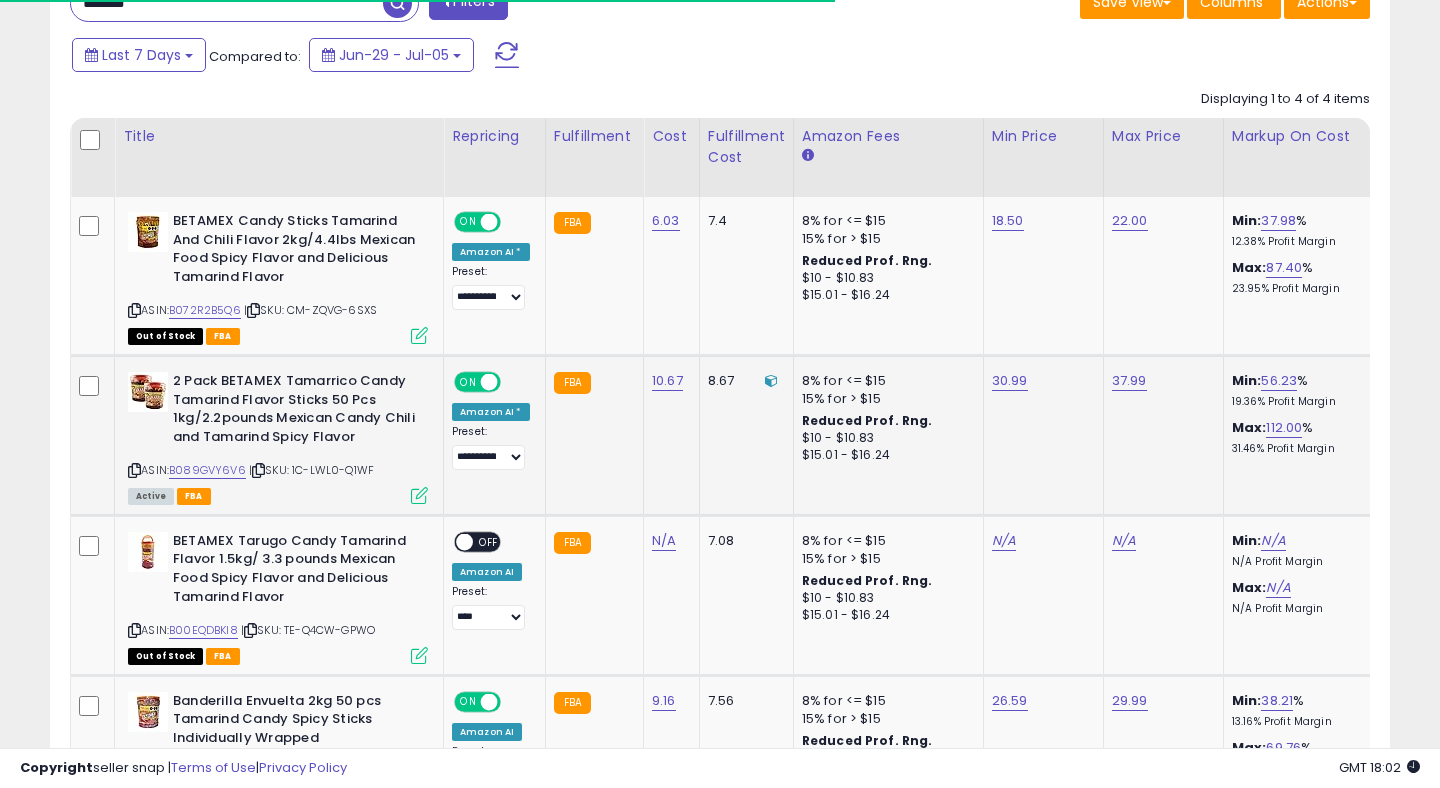 scroll, scrollTop: 977, scrollLeft: 0, axis: vertical 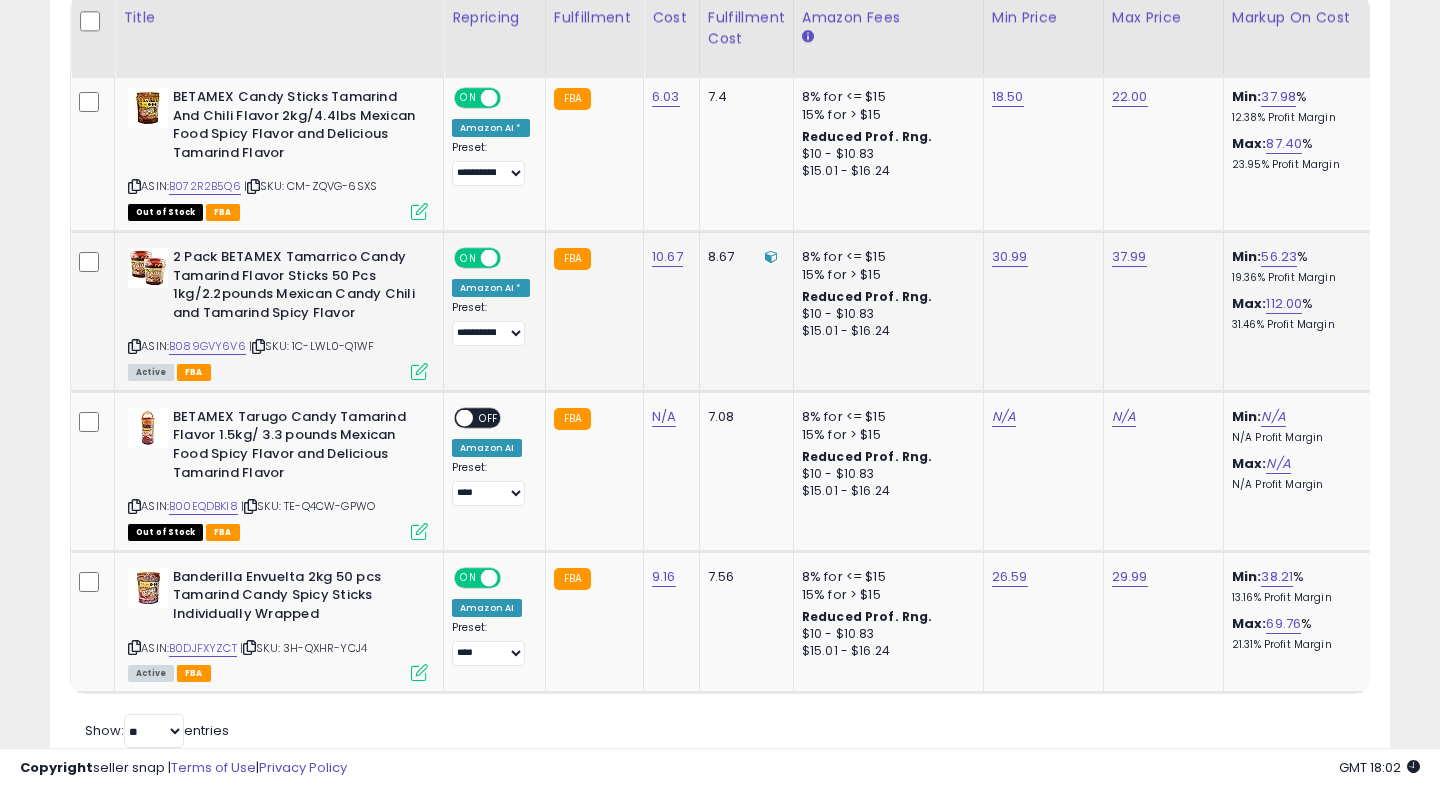 click on "2 Pack BETAMEX Tamarrico Candy Tamarind Flavor Sticks 50 Pcs 1kg/2.2pounds  Mexican Candy  Chili and Tamarind  Spicy Flavor  ASIN:  B089GVY6V6    |   SKU: 1C-LWL0-Q1WF Active FBA" 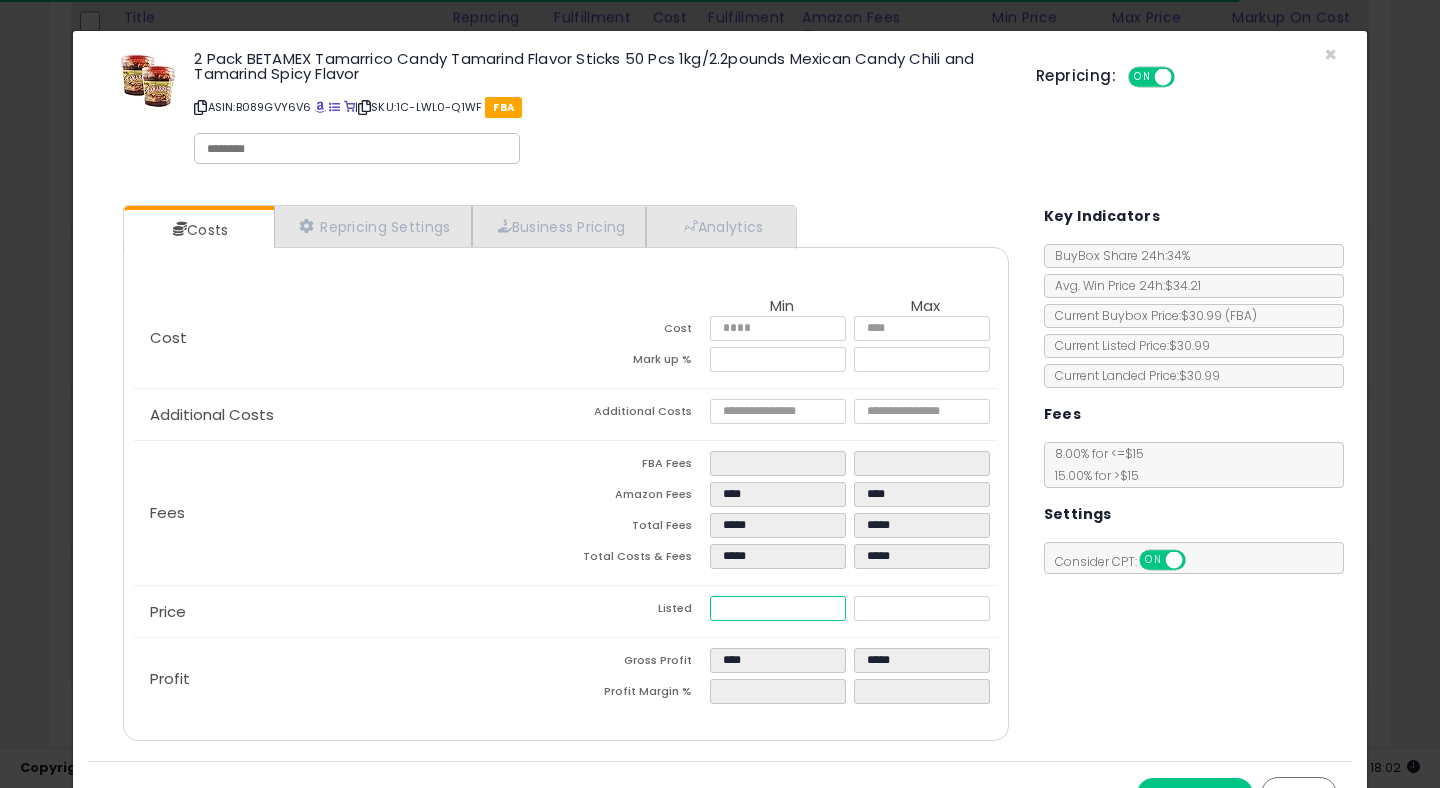 click on "*****" at bounding box center [778, 608] 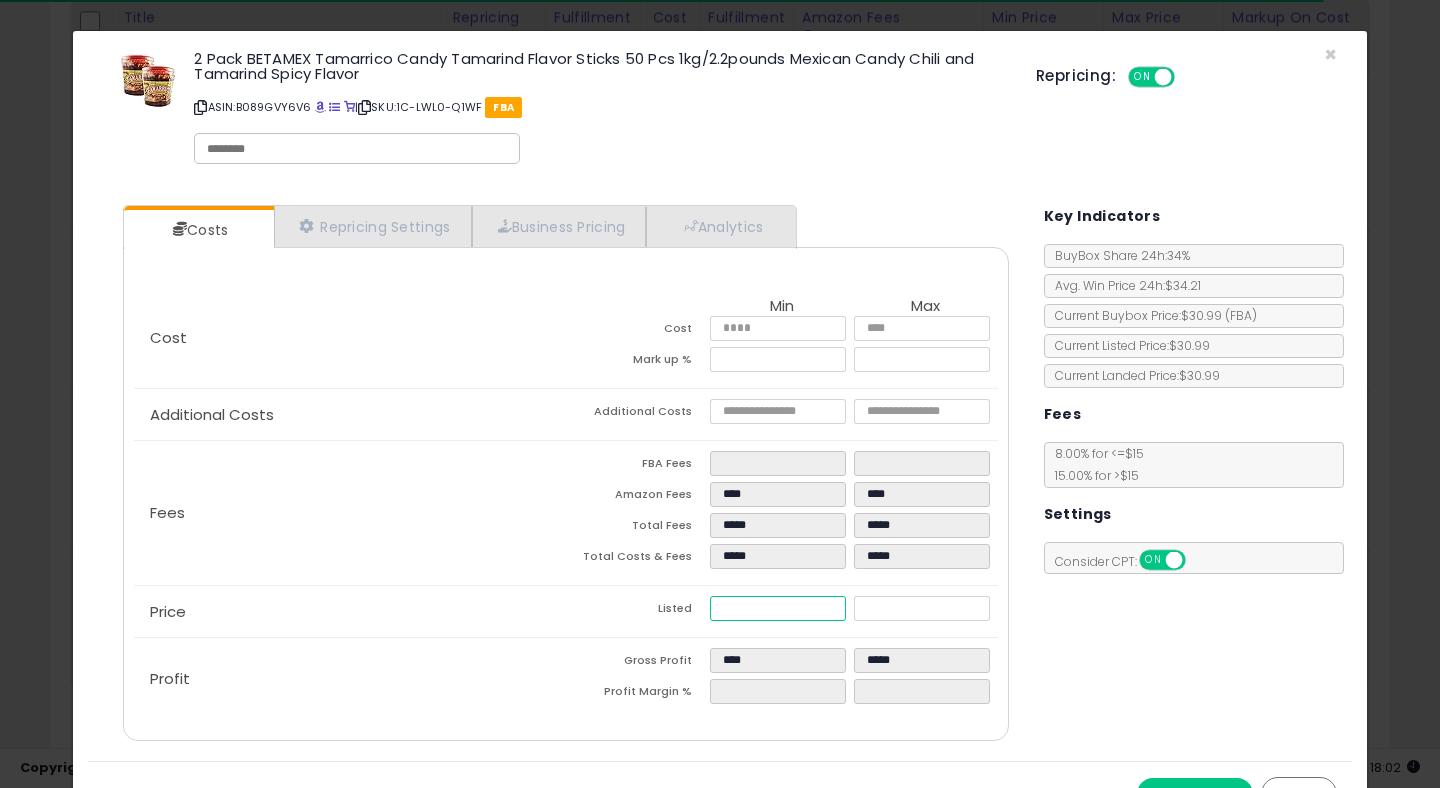 click on "*****" at bounding box center (778, 608) 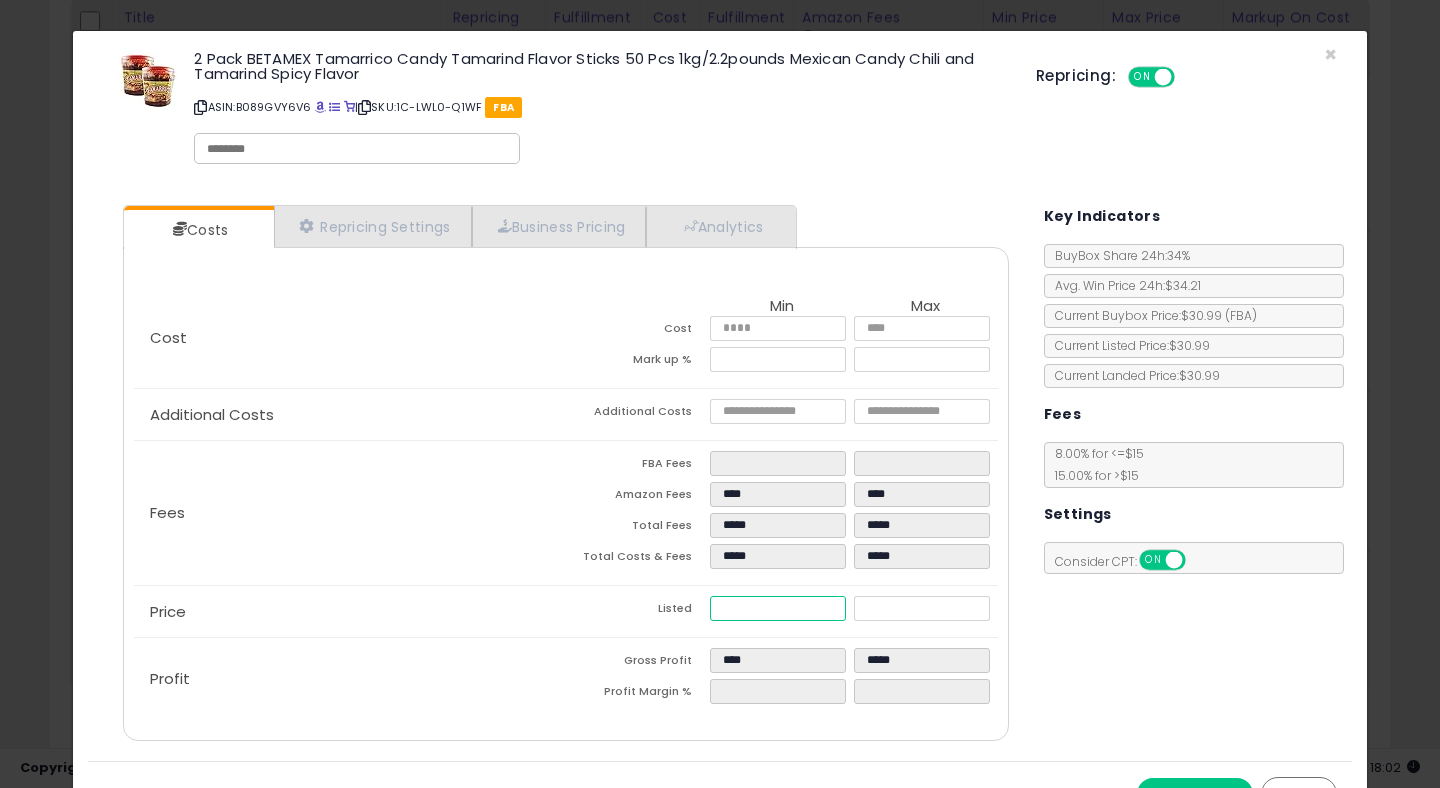 type on "****" 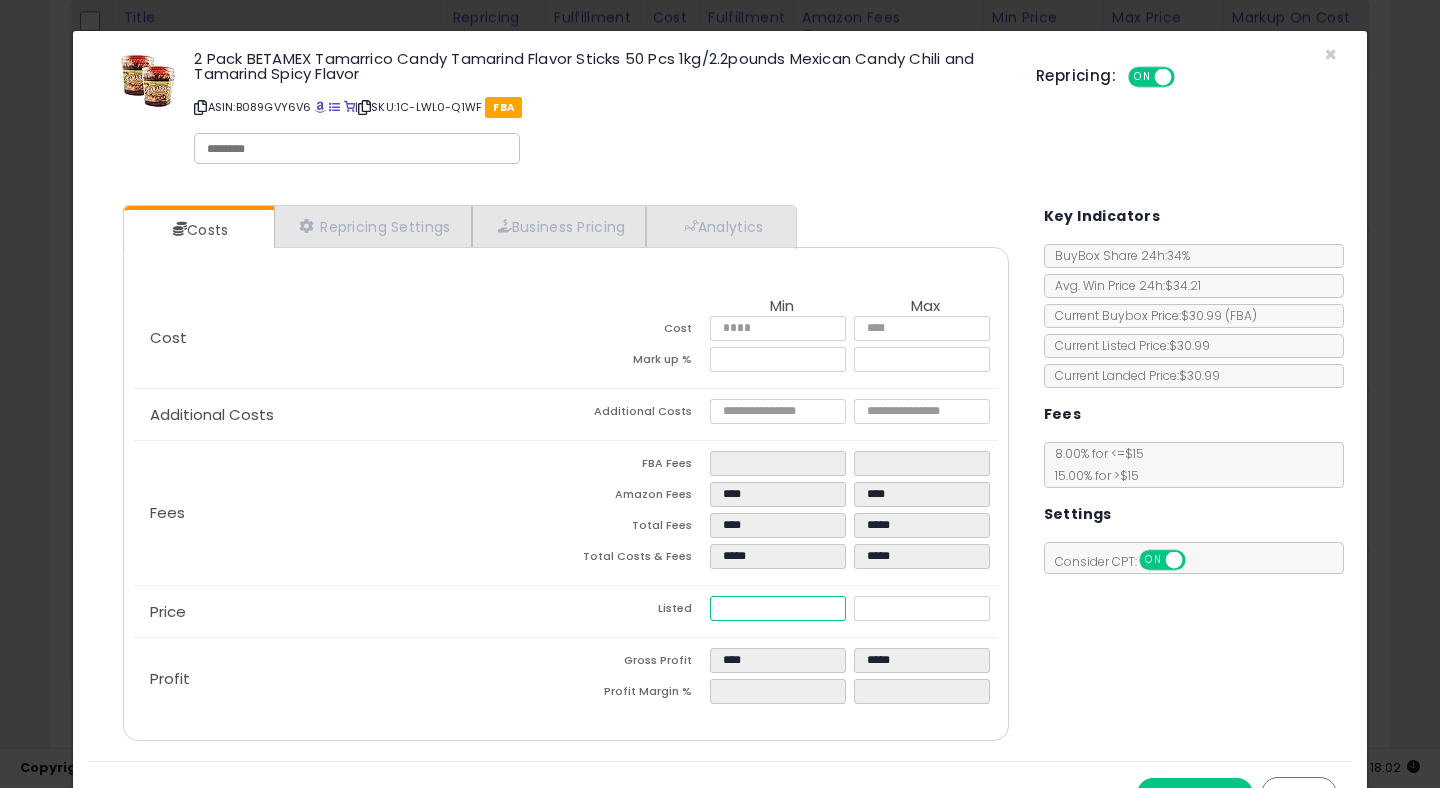 type on "***" 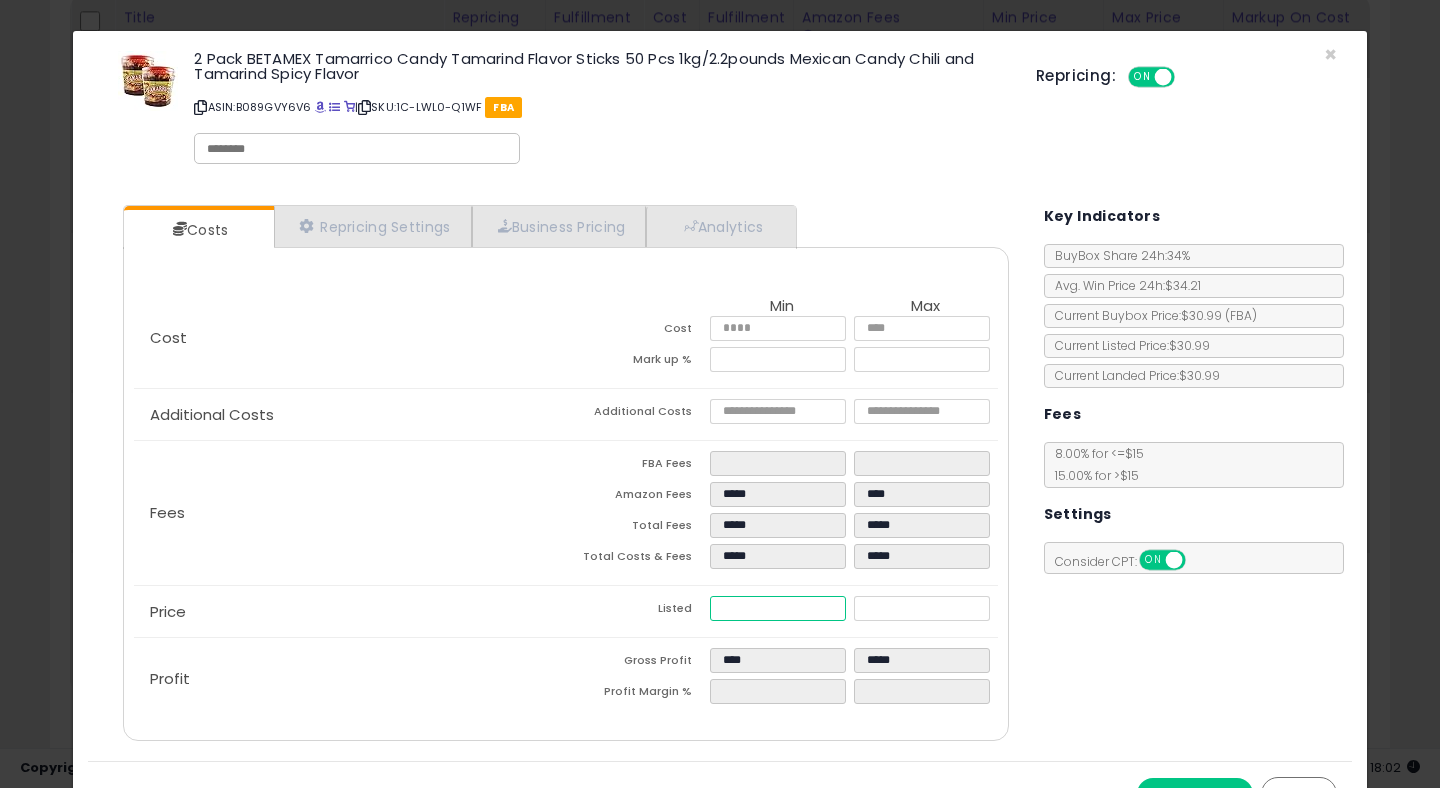 type on "****" 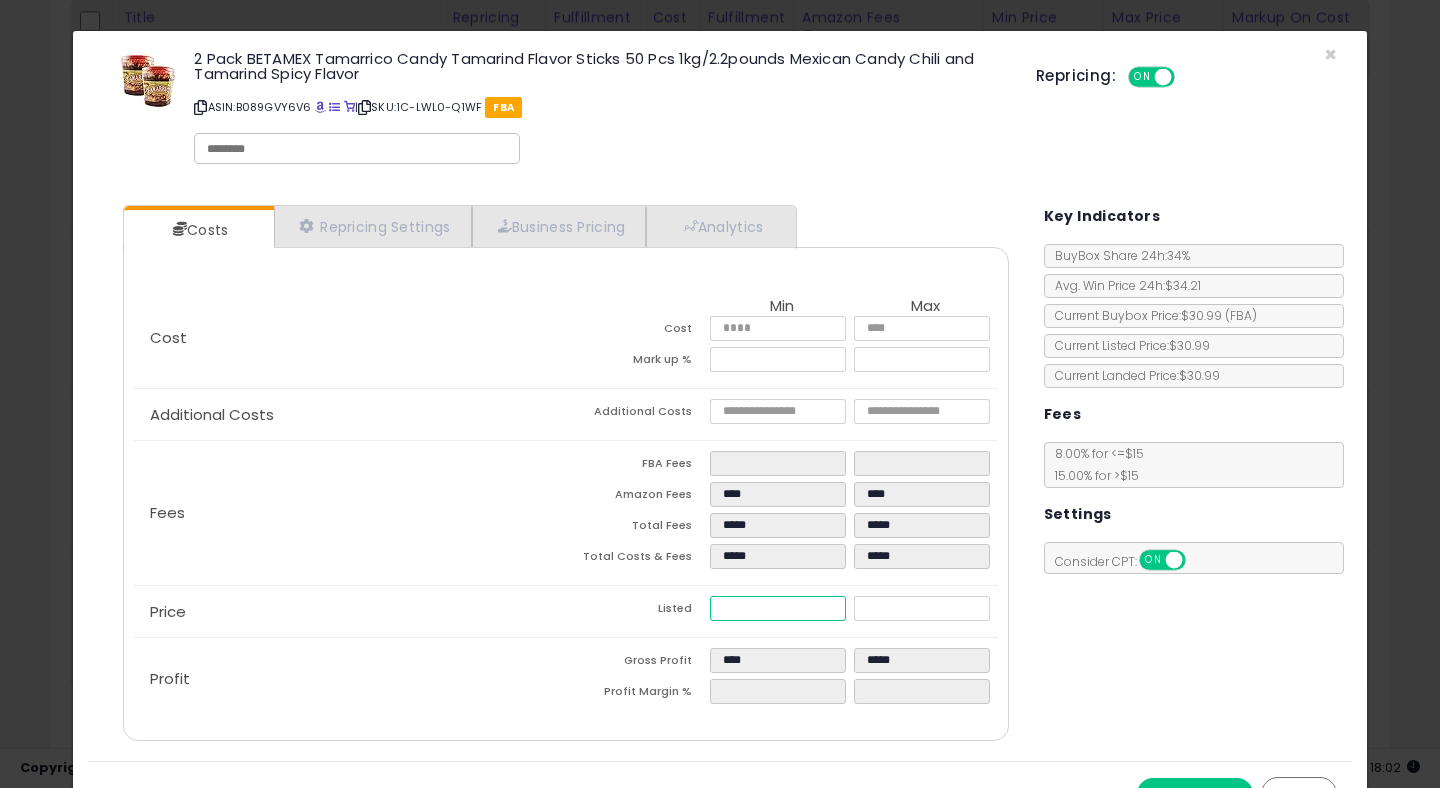 type on "****" 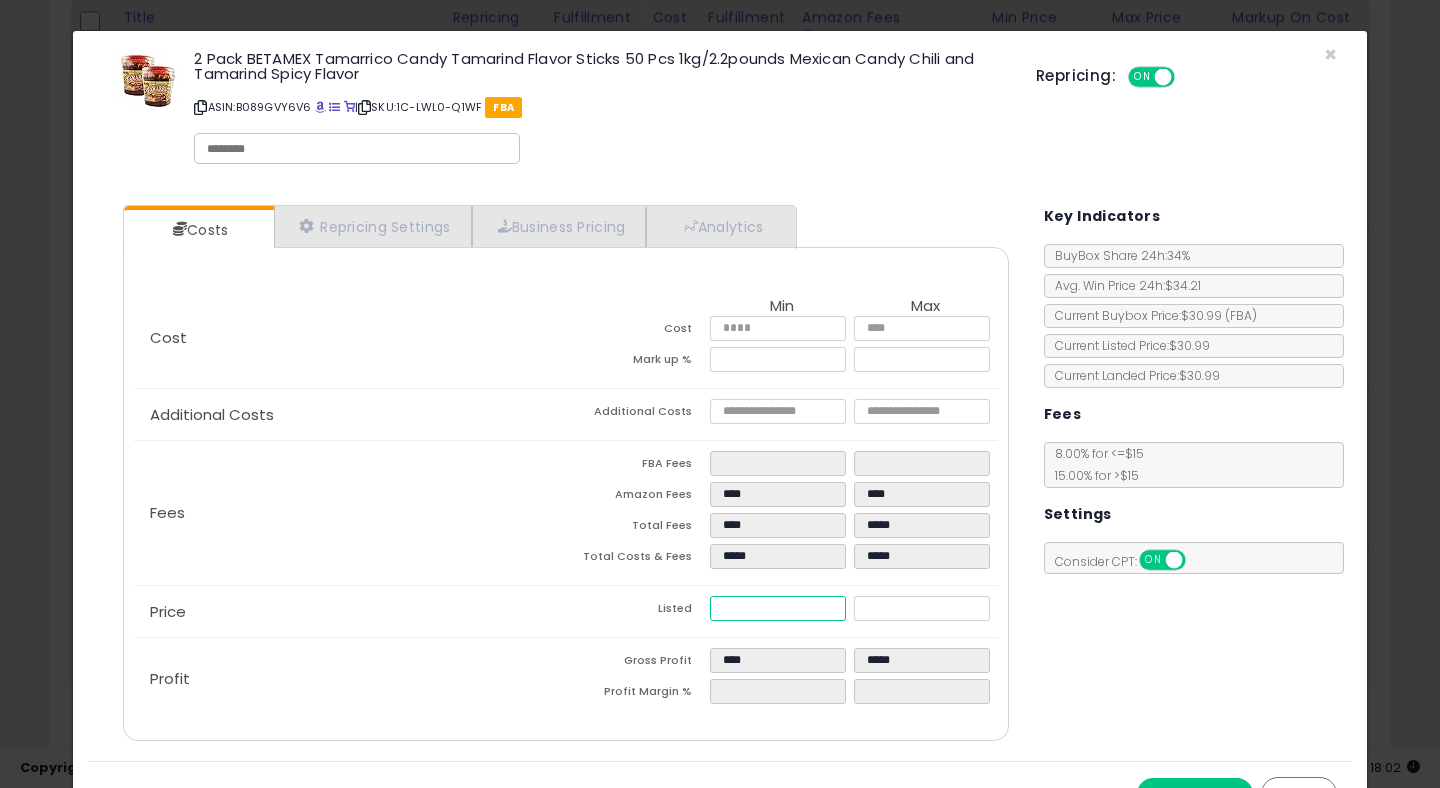 type on "****" 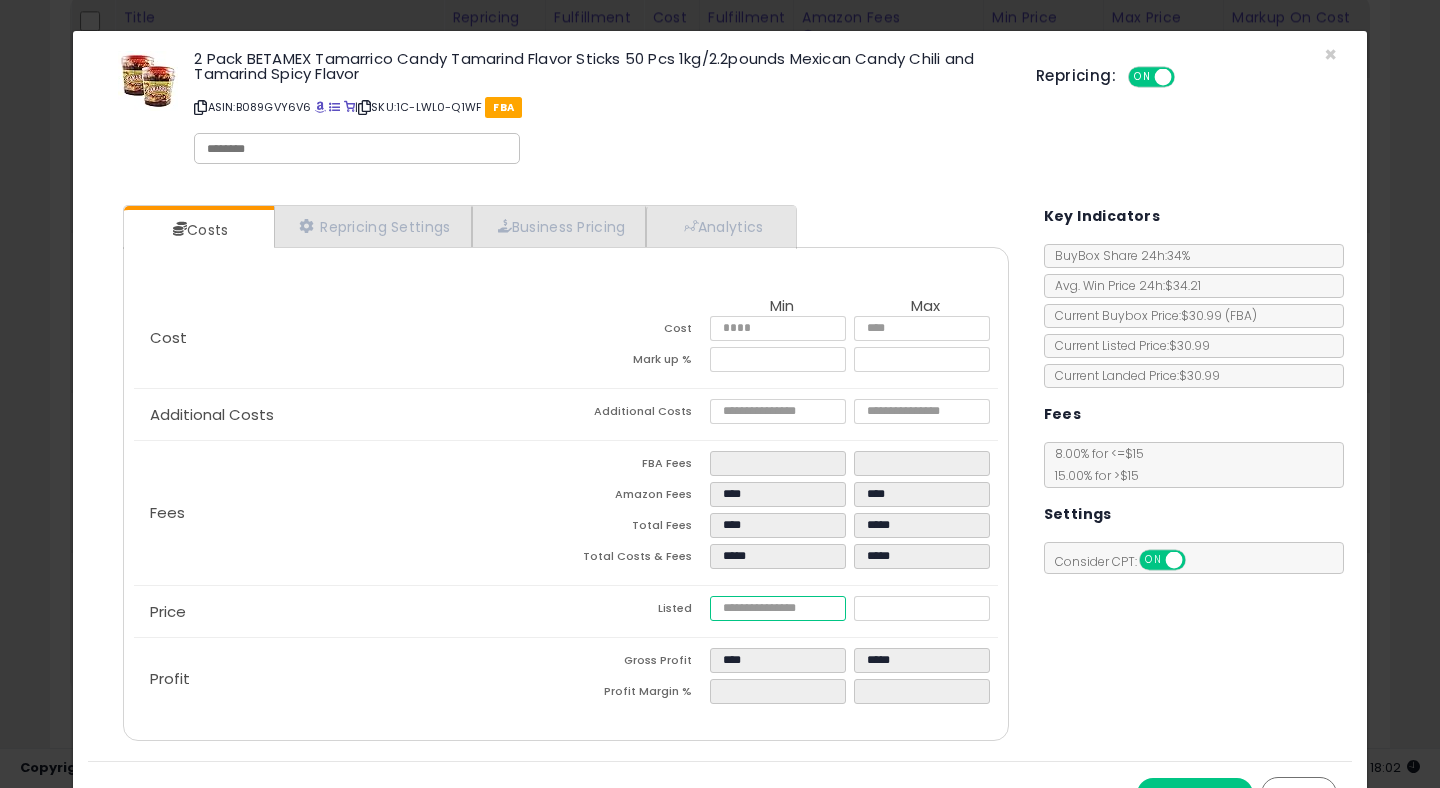 type on "****" 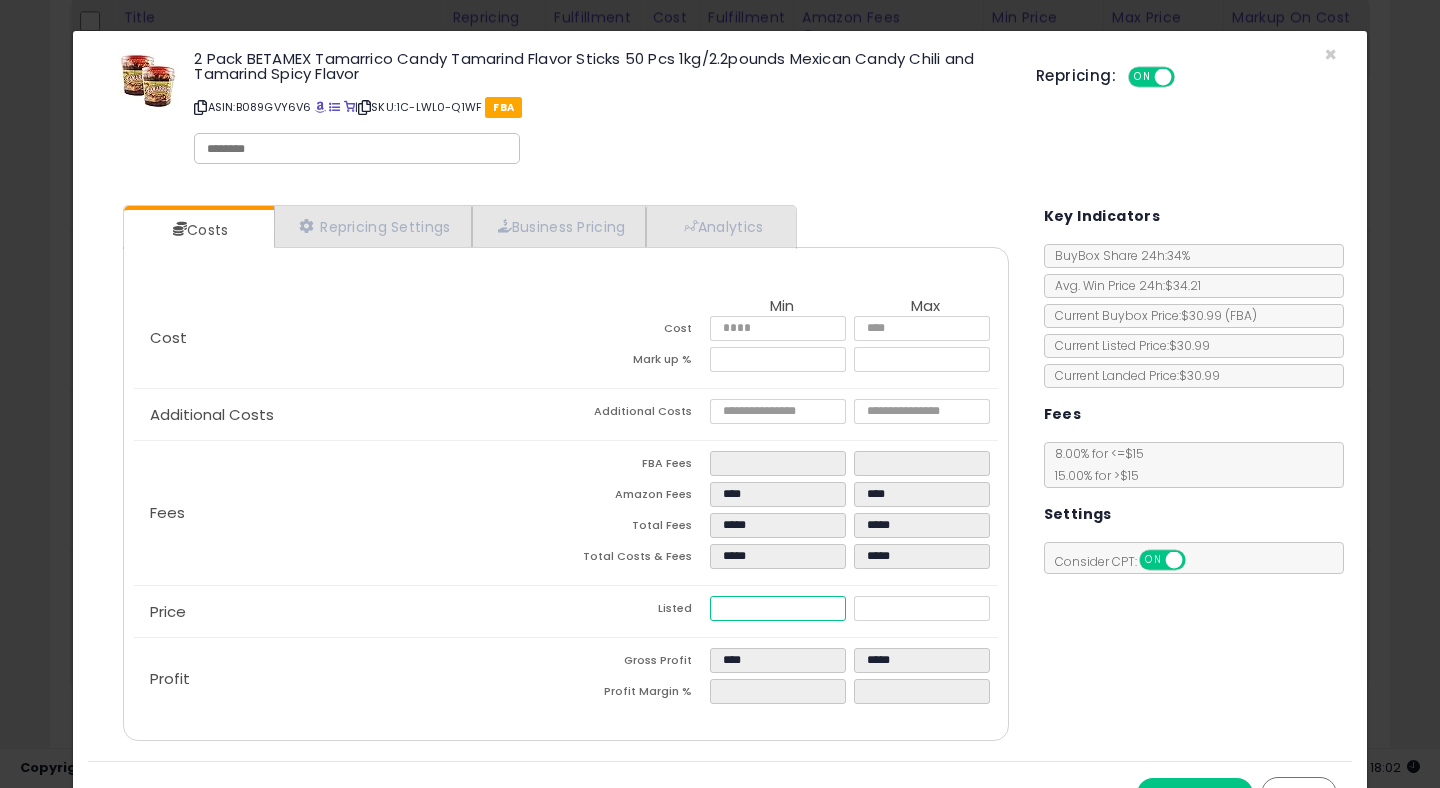 type on "****" 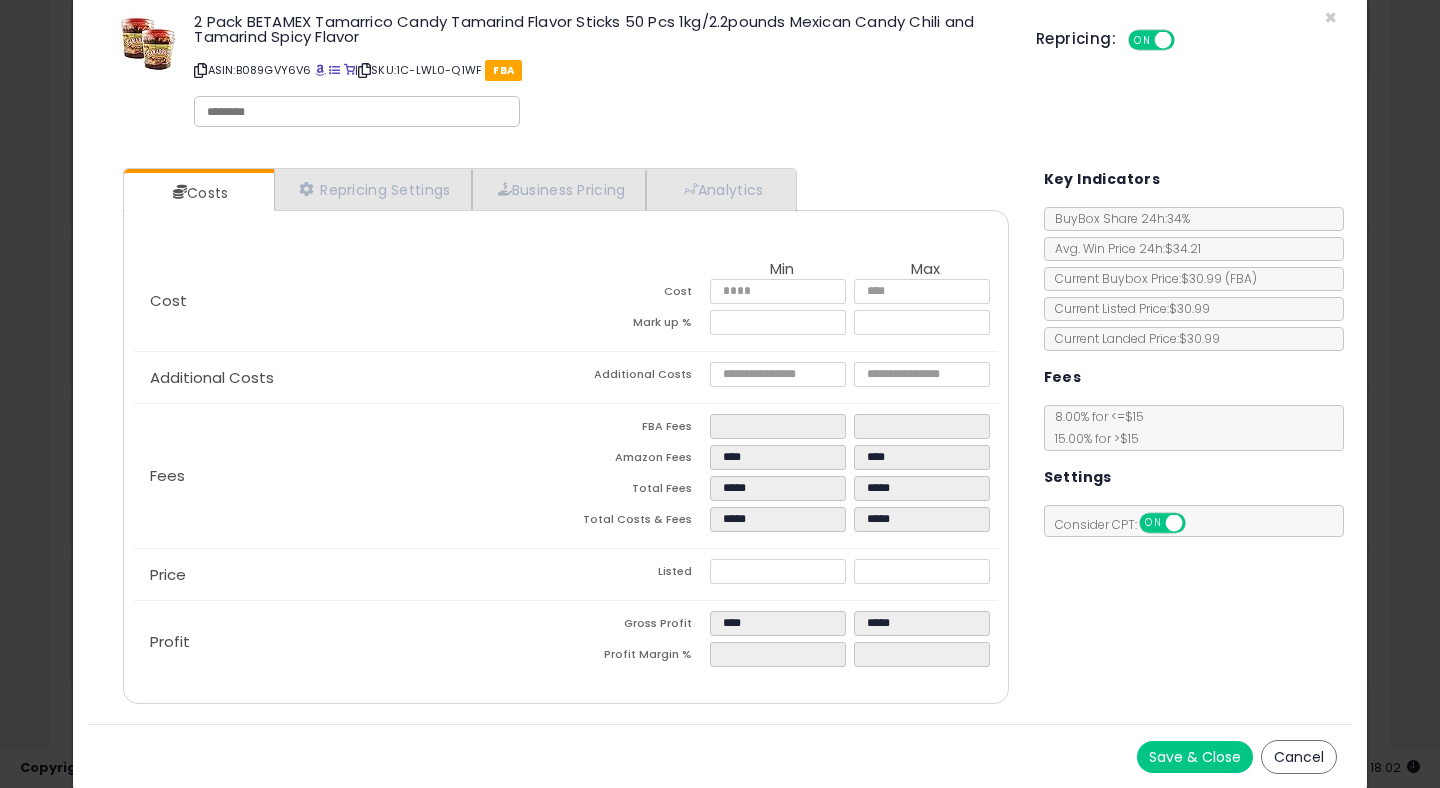 click on "Save & Close" at bounding box center (1195, 757) 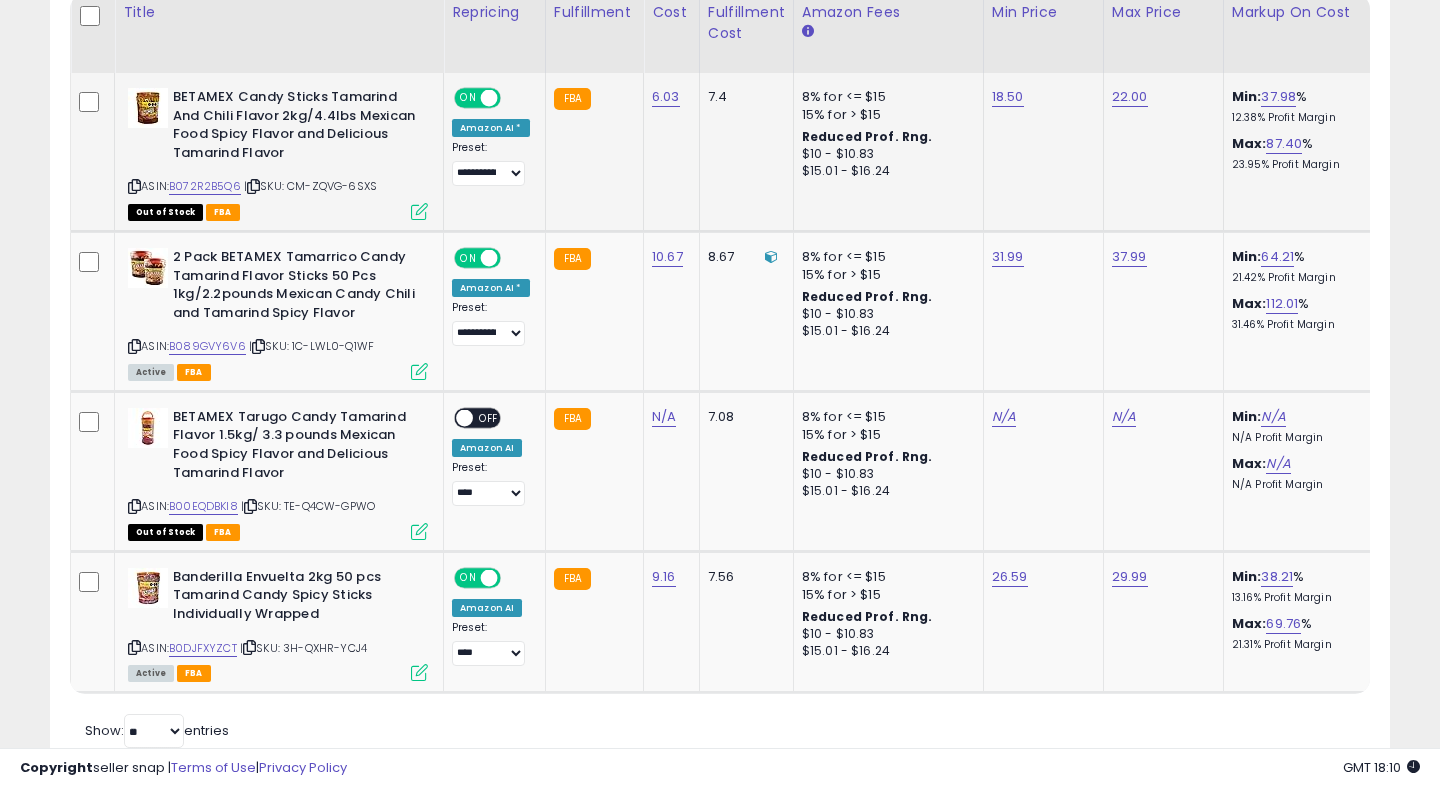 scroll, scrollTop: 342, scrollLeft: 0, axis: vertical 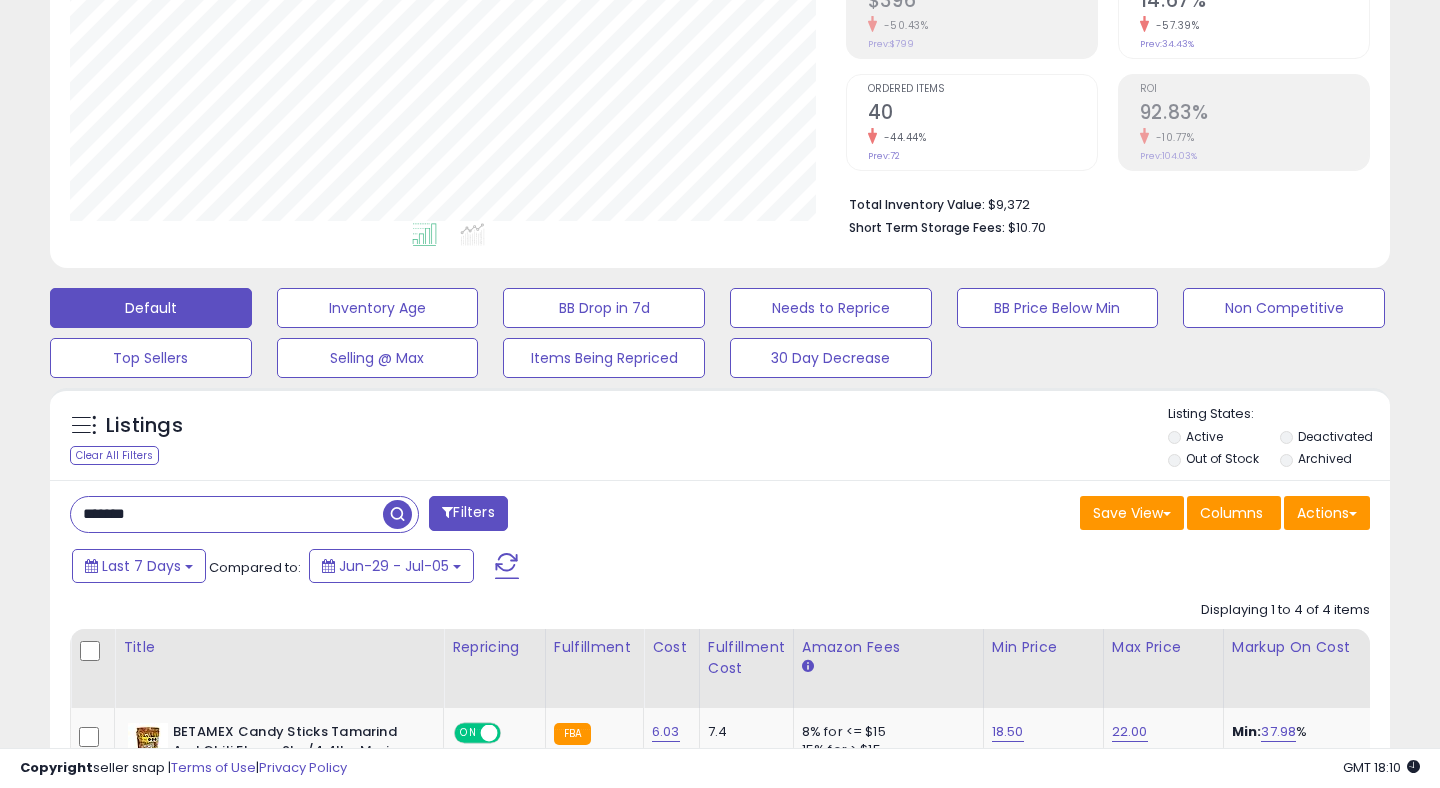 click on "*******" at bounding box center (227, 514) 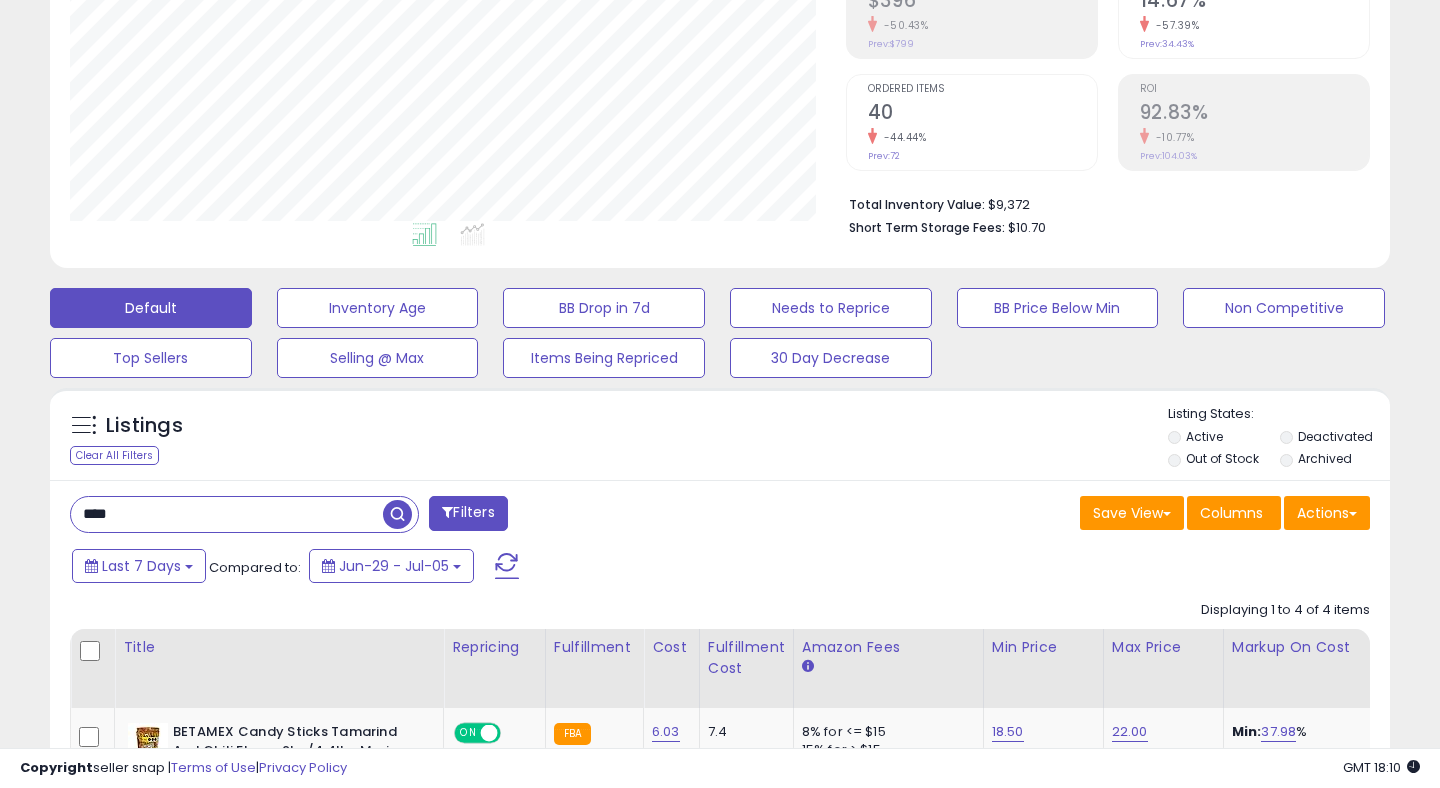 type on "****" 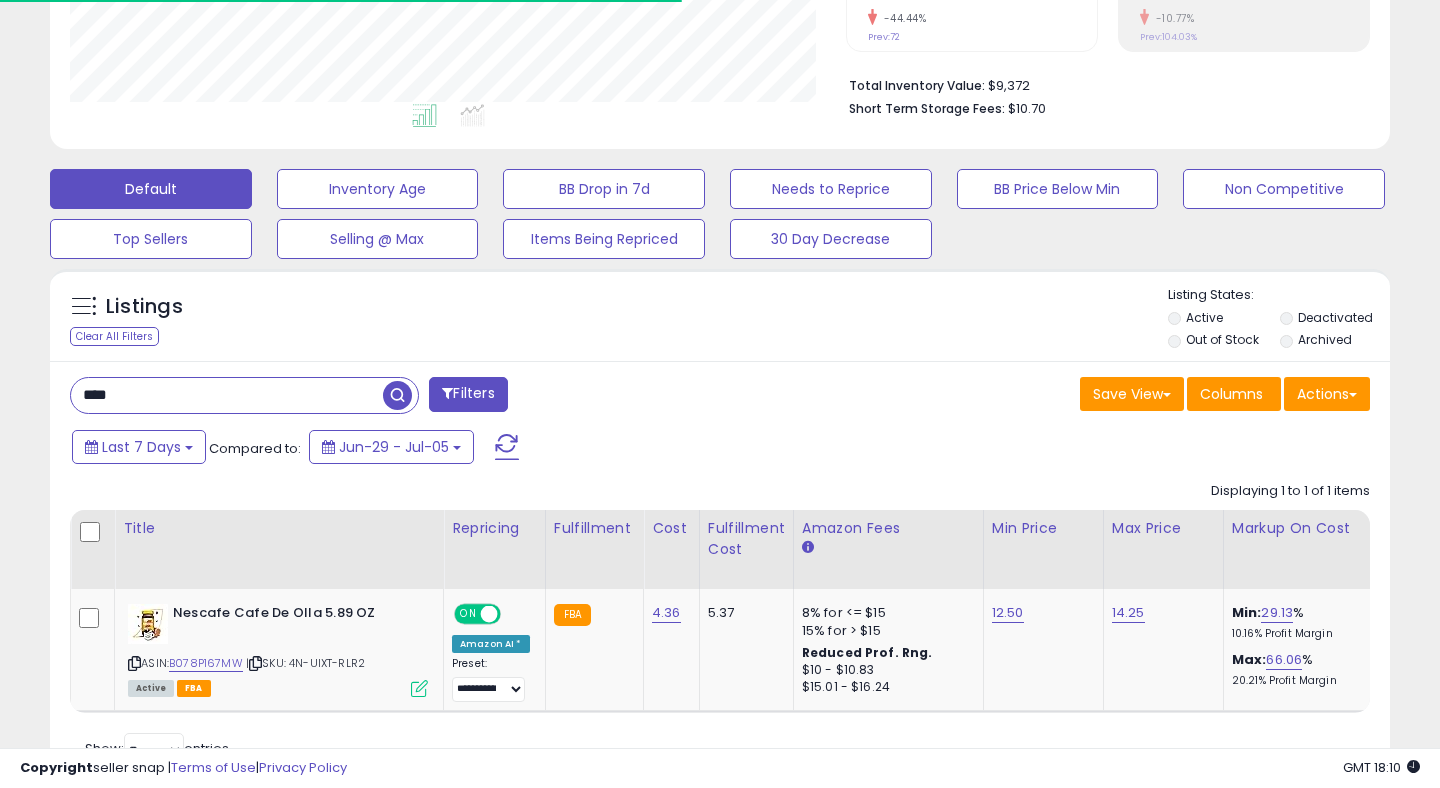 scroll, scrollTop: 540, scrollLeft: 0, axis: vertical 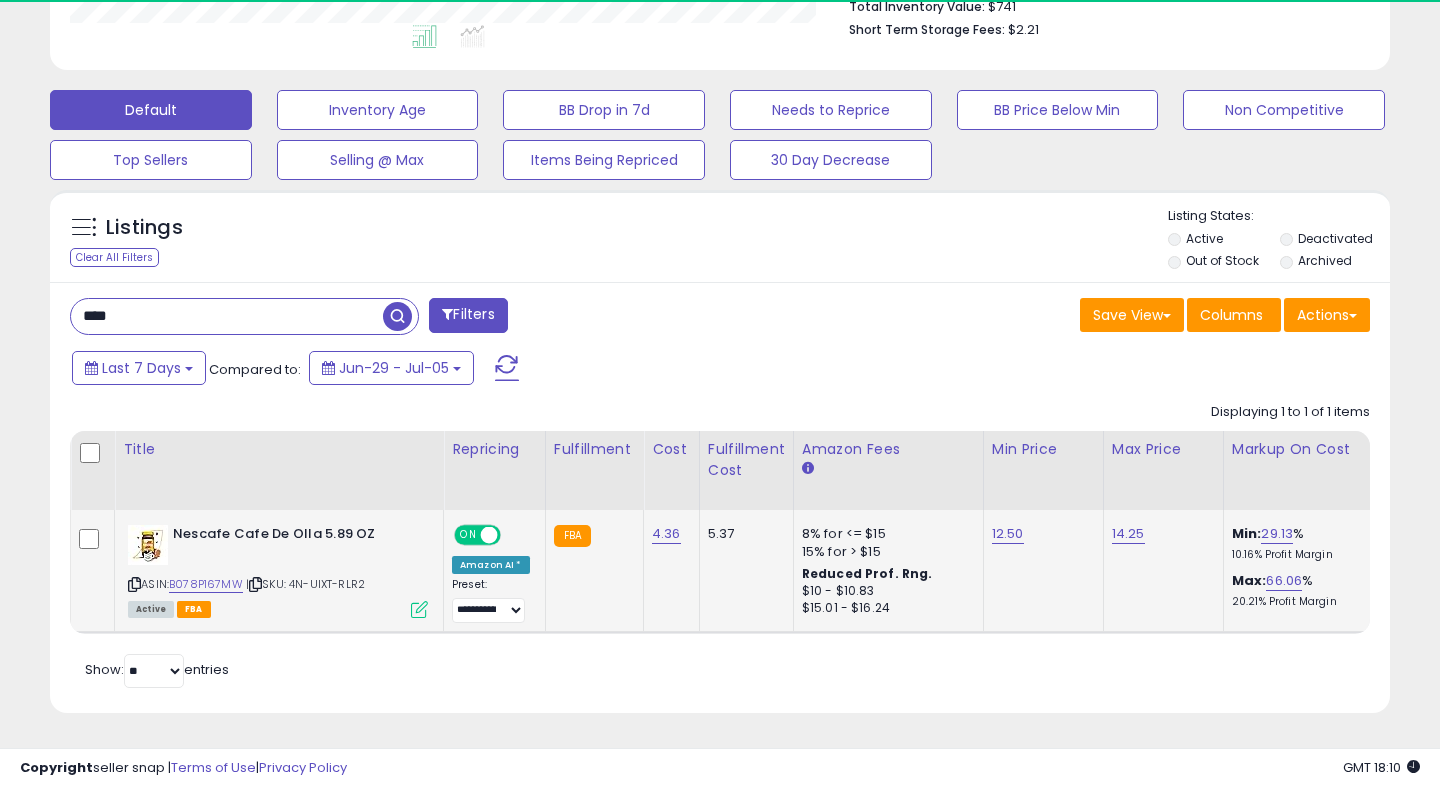 click at bounding box center [419, 609] 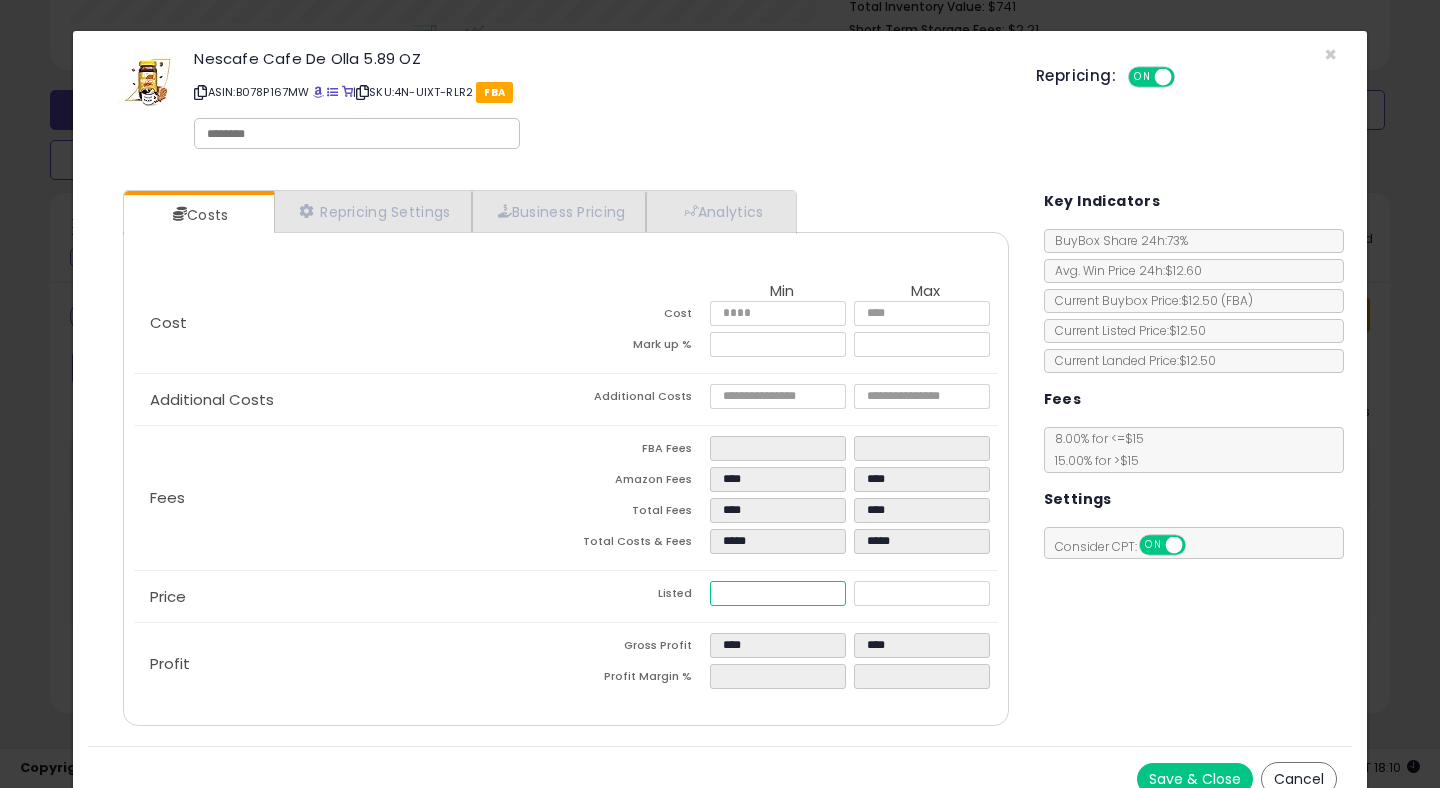 click on "*****" at bounding box center (778, 593) 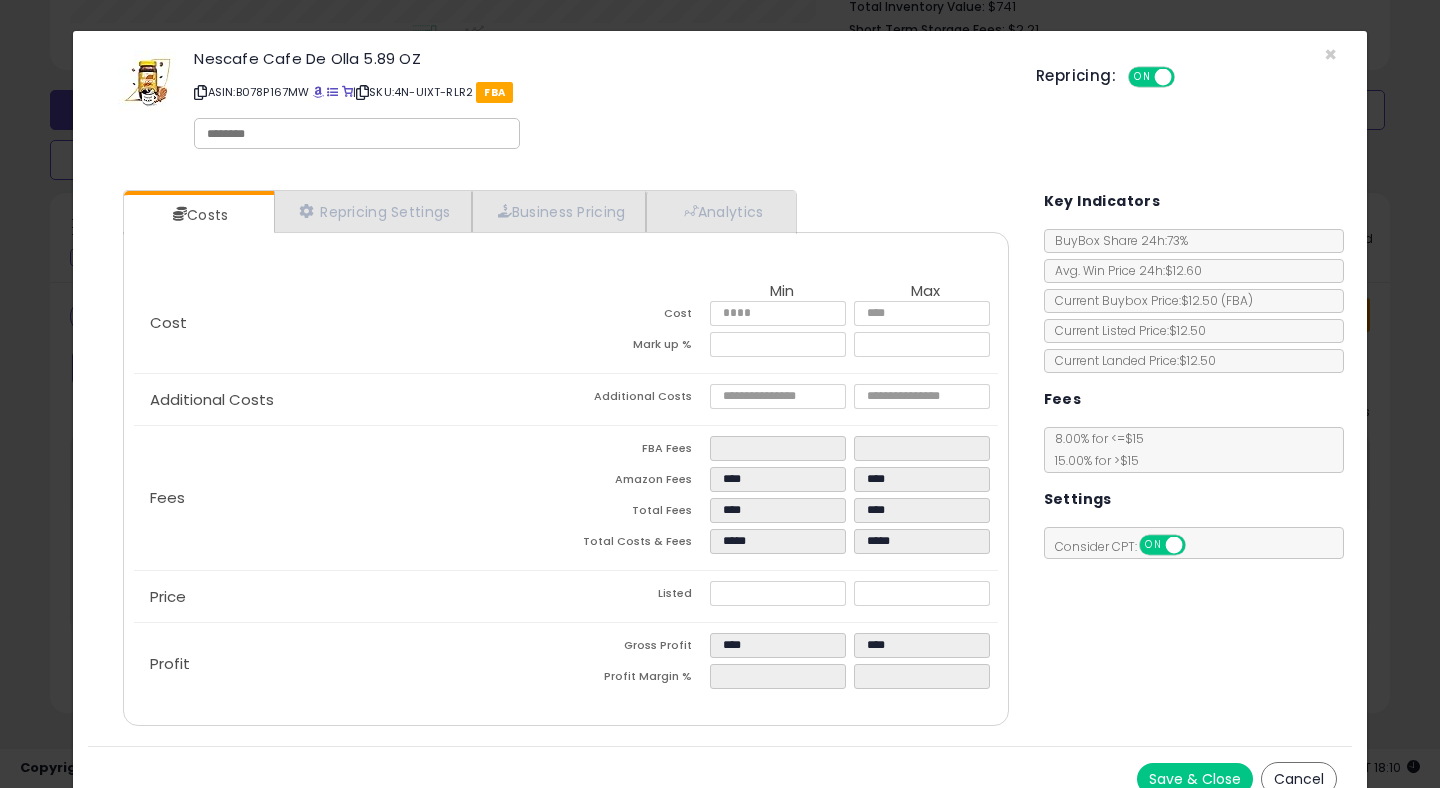 type on "*****" 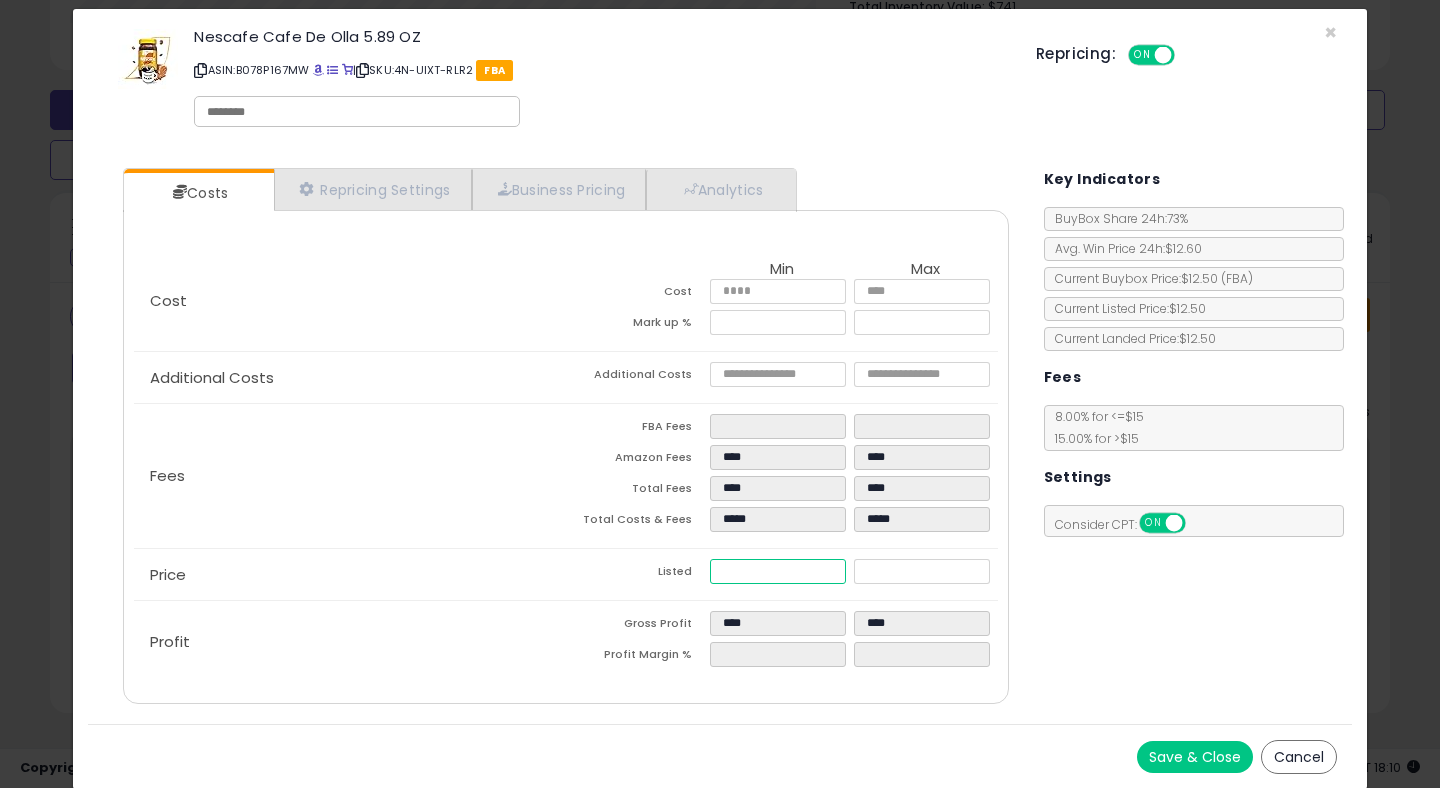 click on "*****" at bounding box center (778, 571) 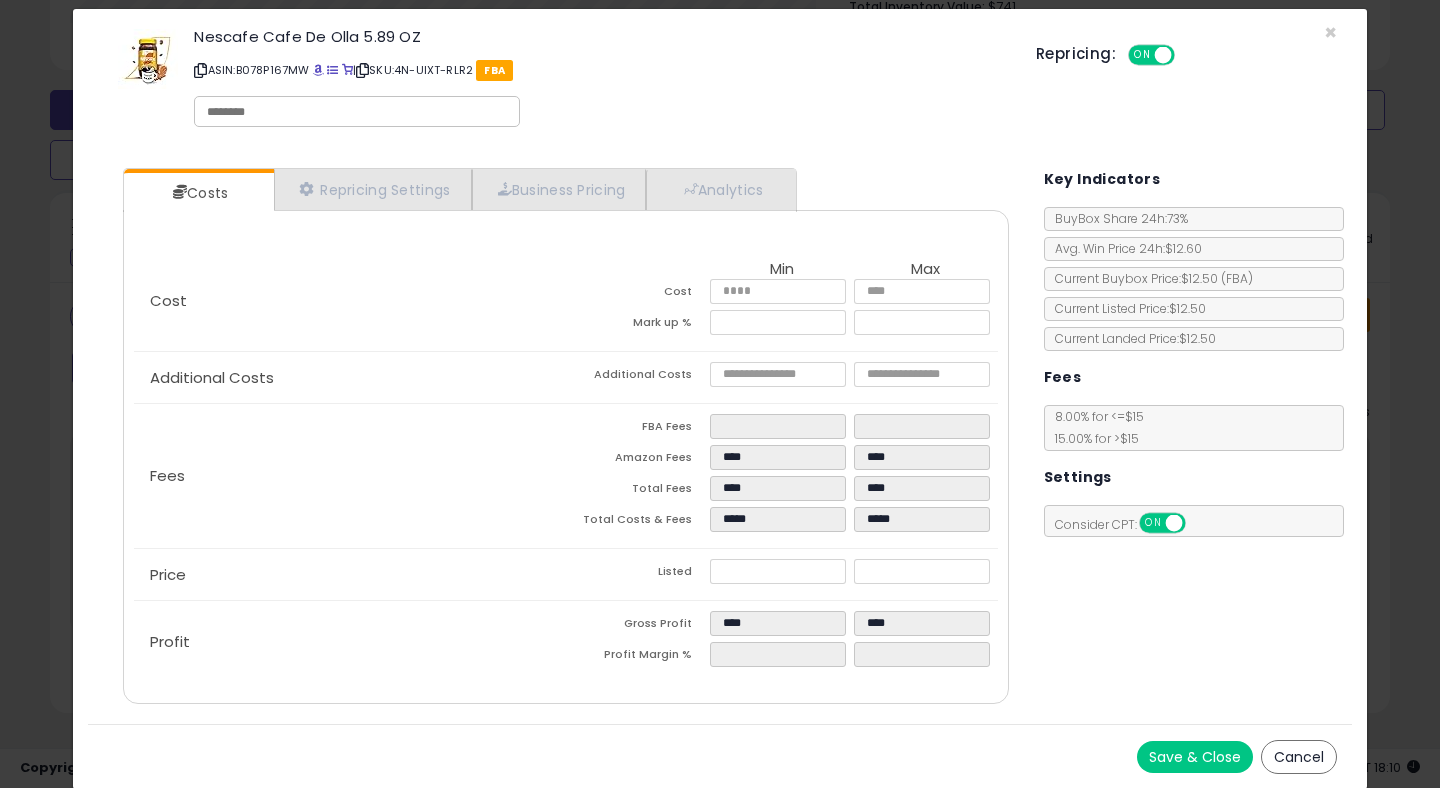 click on "Save & Close" at bounding box center [1195, 757] 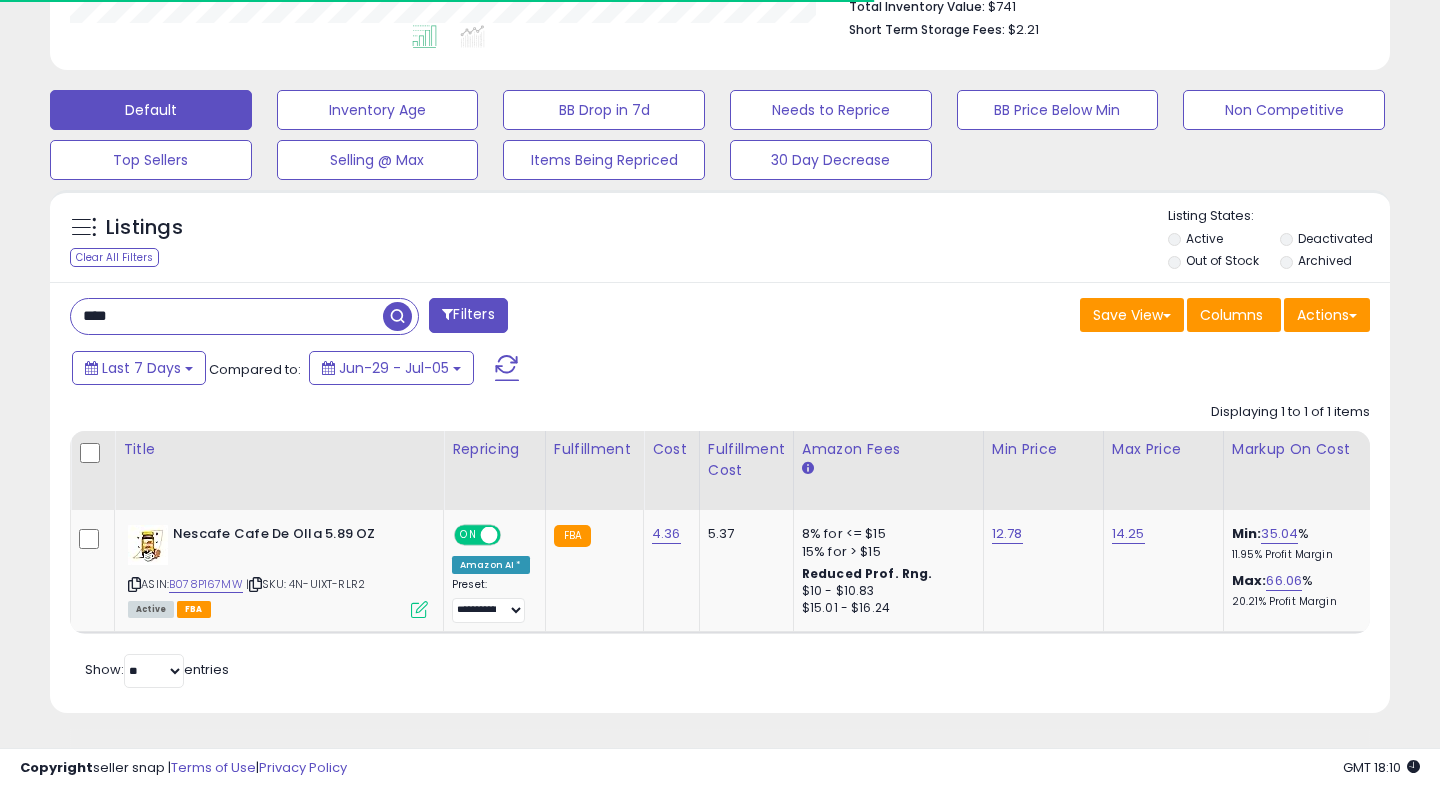 scroll, scrollTop: 0, scrollLeft: 0, axis: both 